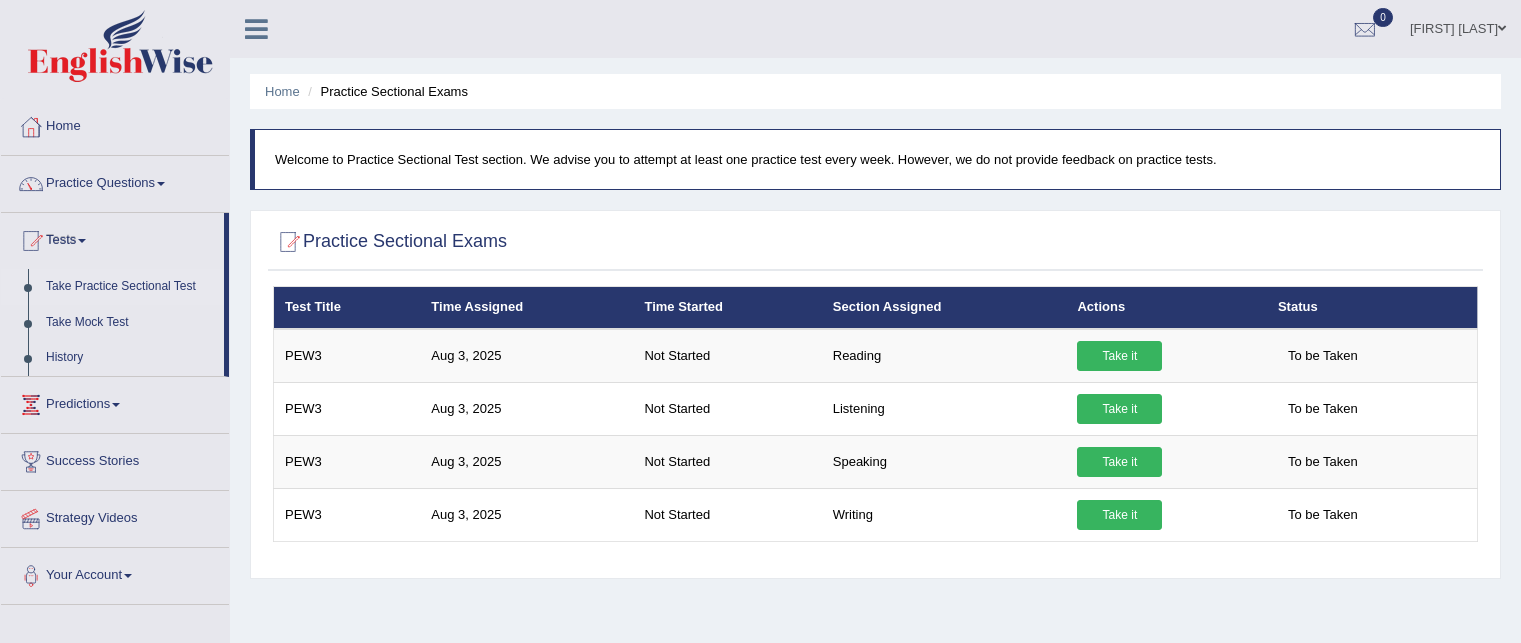 scroll, scrollTop: 0, scrollLeft: 0, axis: both 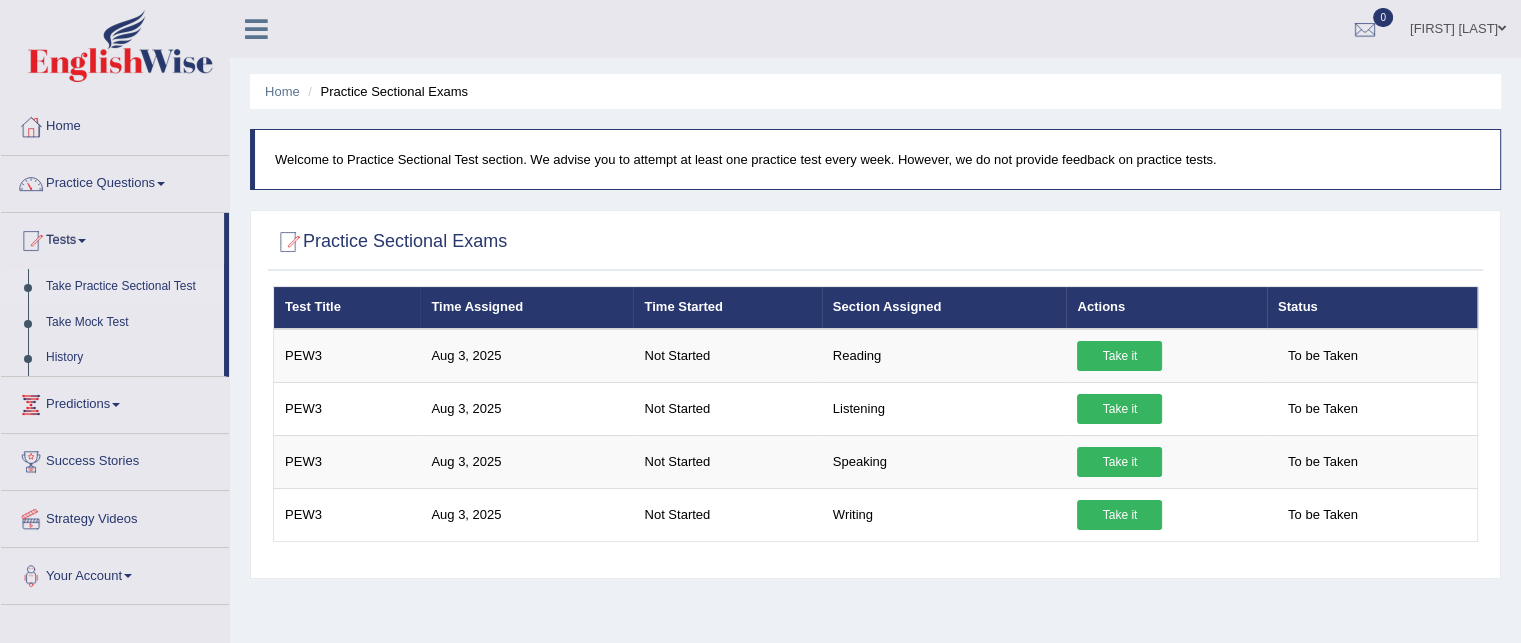 click on "Take Practice Sectional Test" at bounding box center [130, 287] 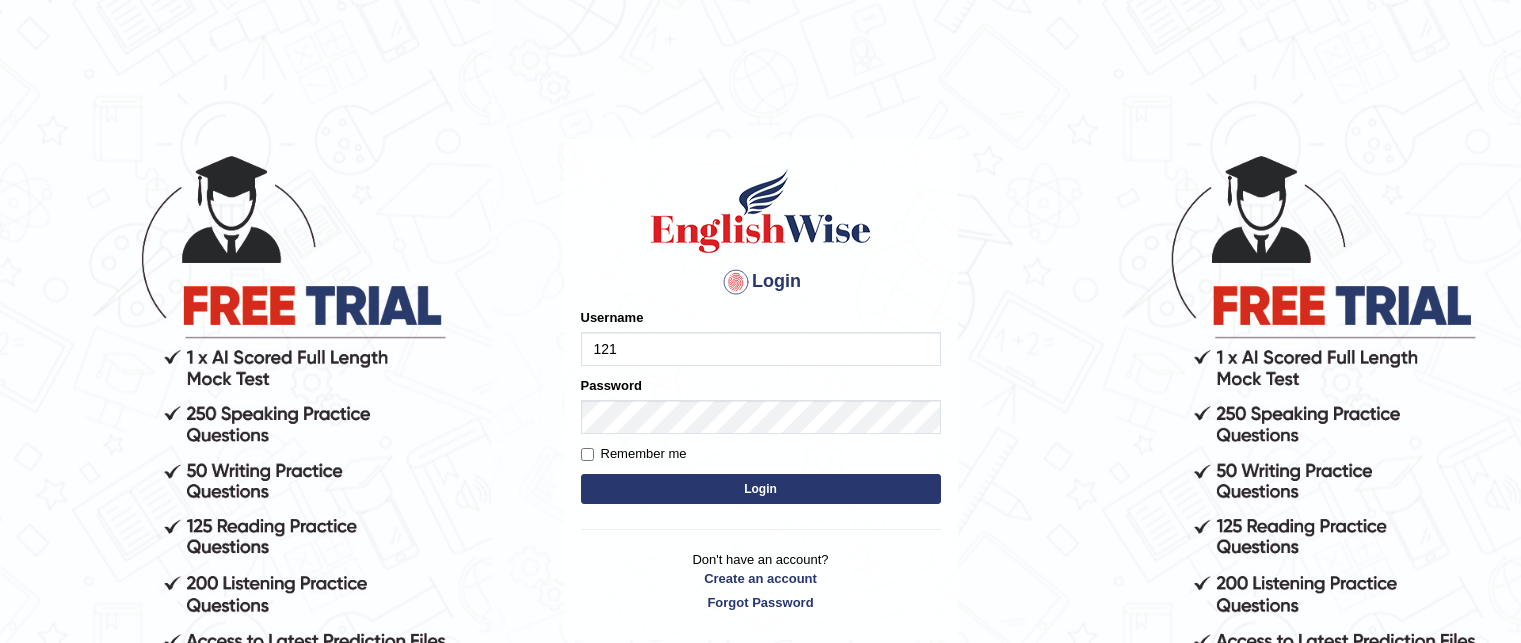 scroll, scrollTop: 0, scrollLeft: 0, axis: both 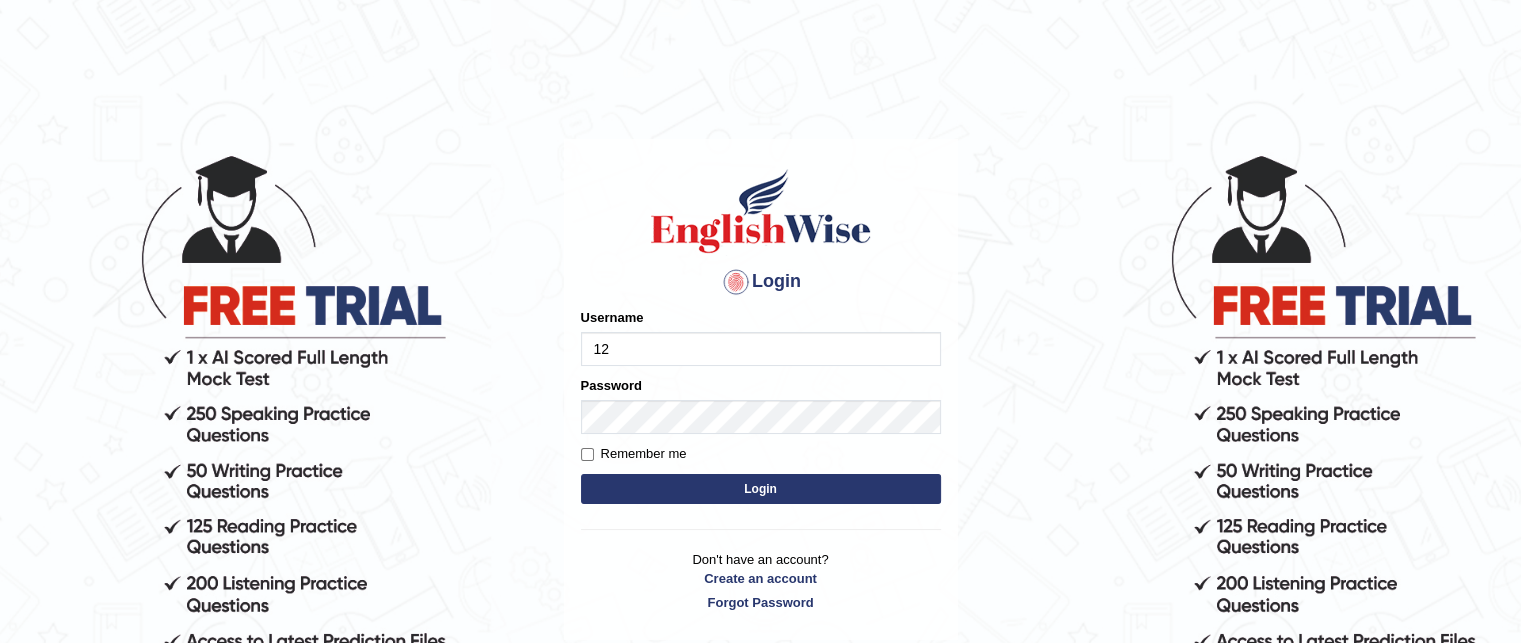 type on "1" 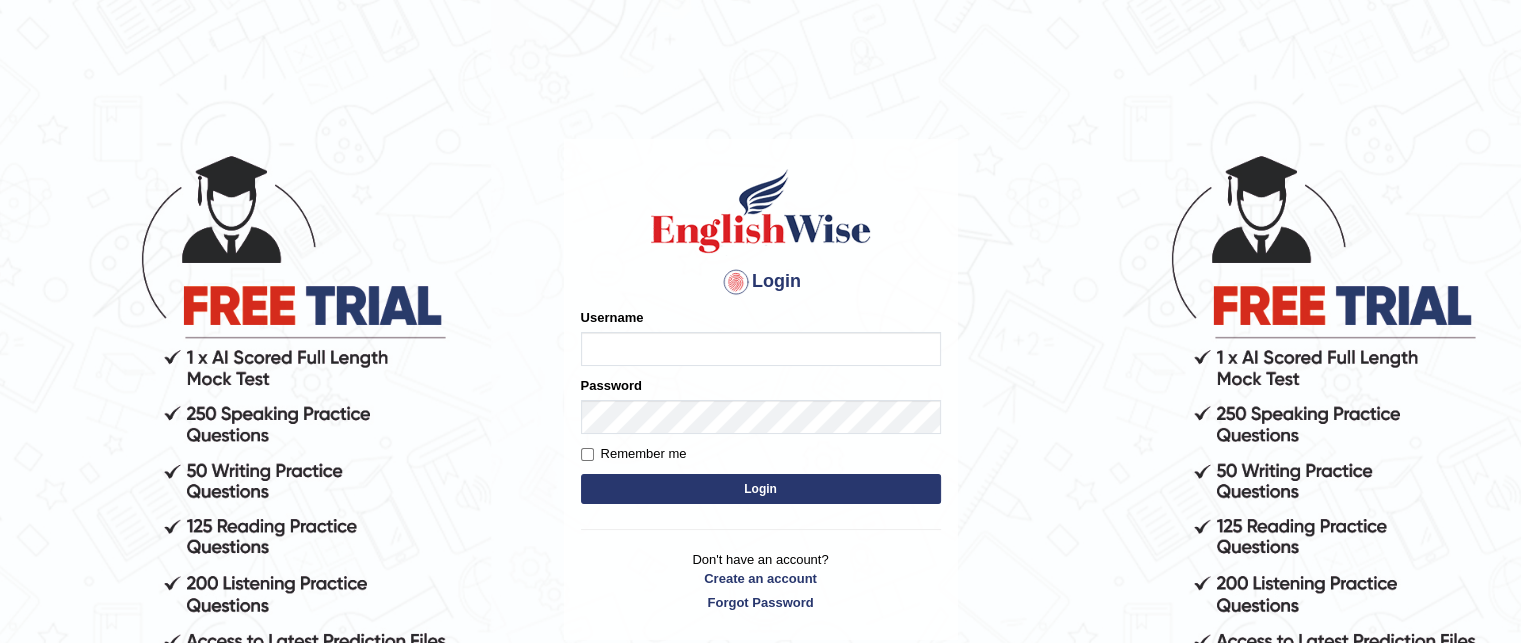 type on "anitarani2024" 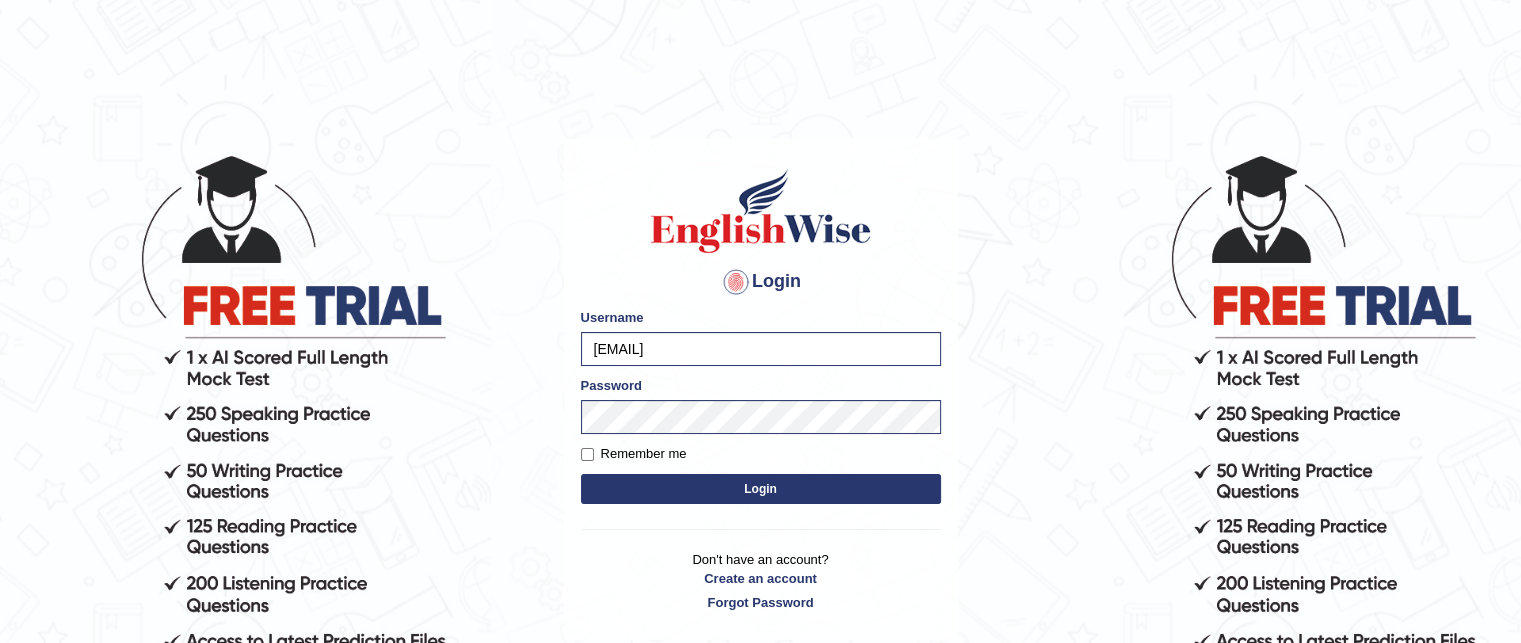 click on "Login" at bounding box center [761, 489] 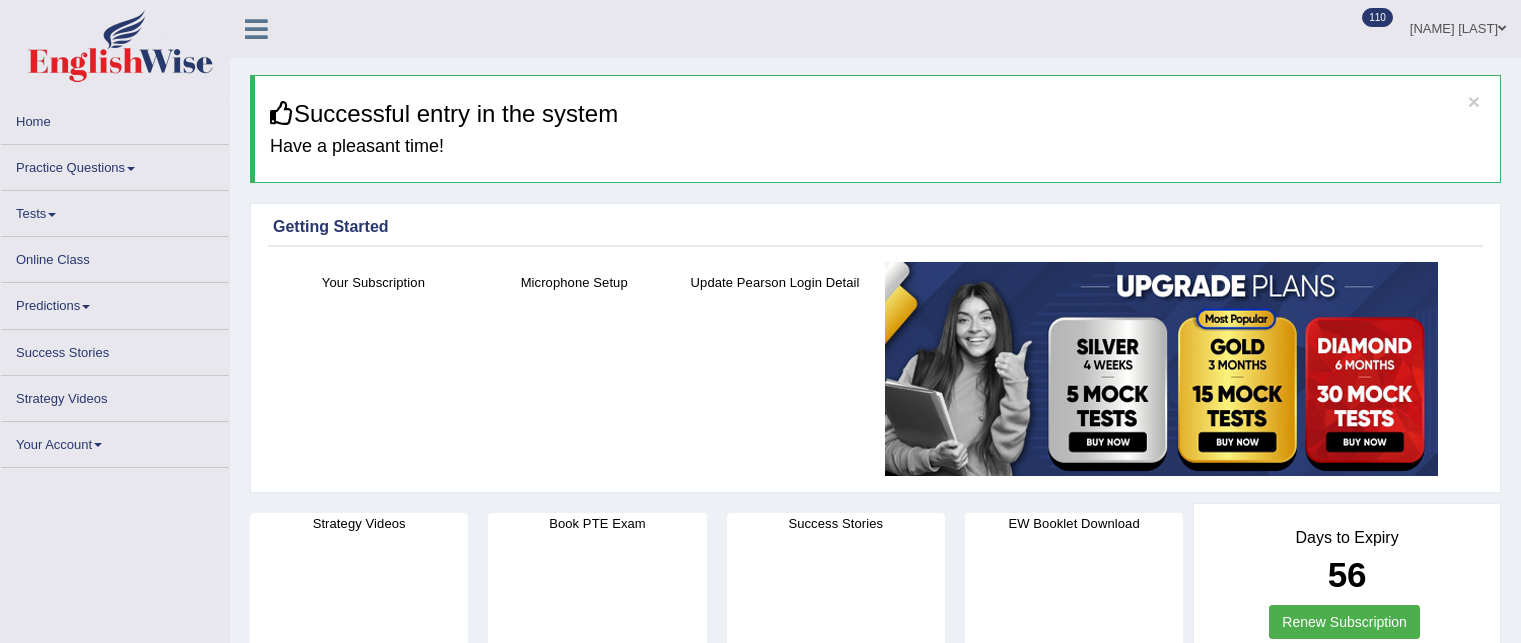 scroll, scrollTop: 0, scrollLeft: 0, axis: both 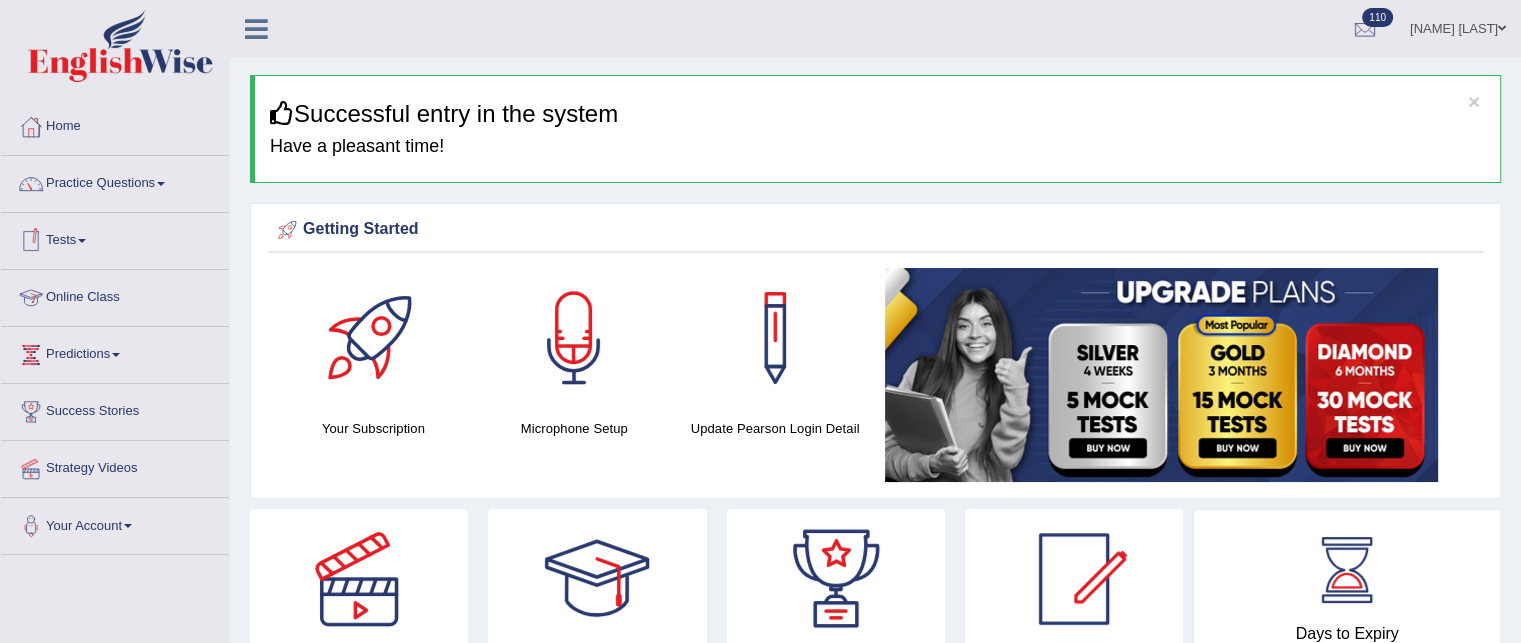 click on "Tests" at bounding box center (115, 238) 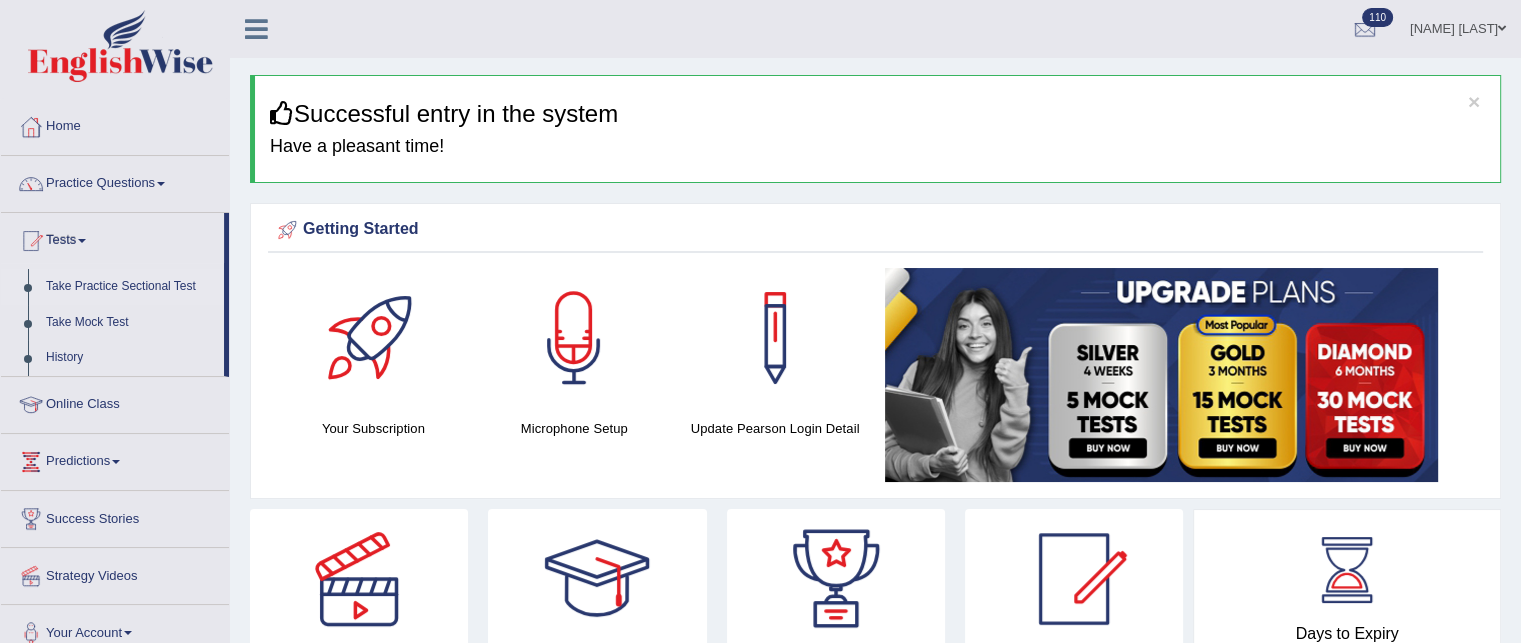 click on "Take Practice Sectional Test" at bounding box center [130, 287] 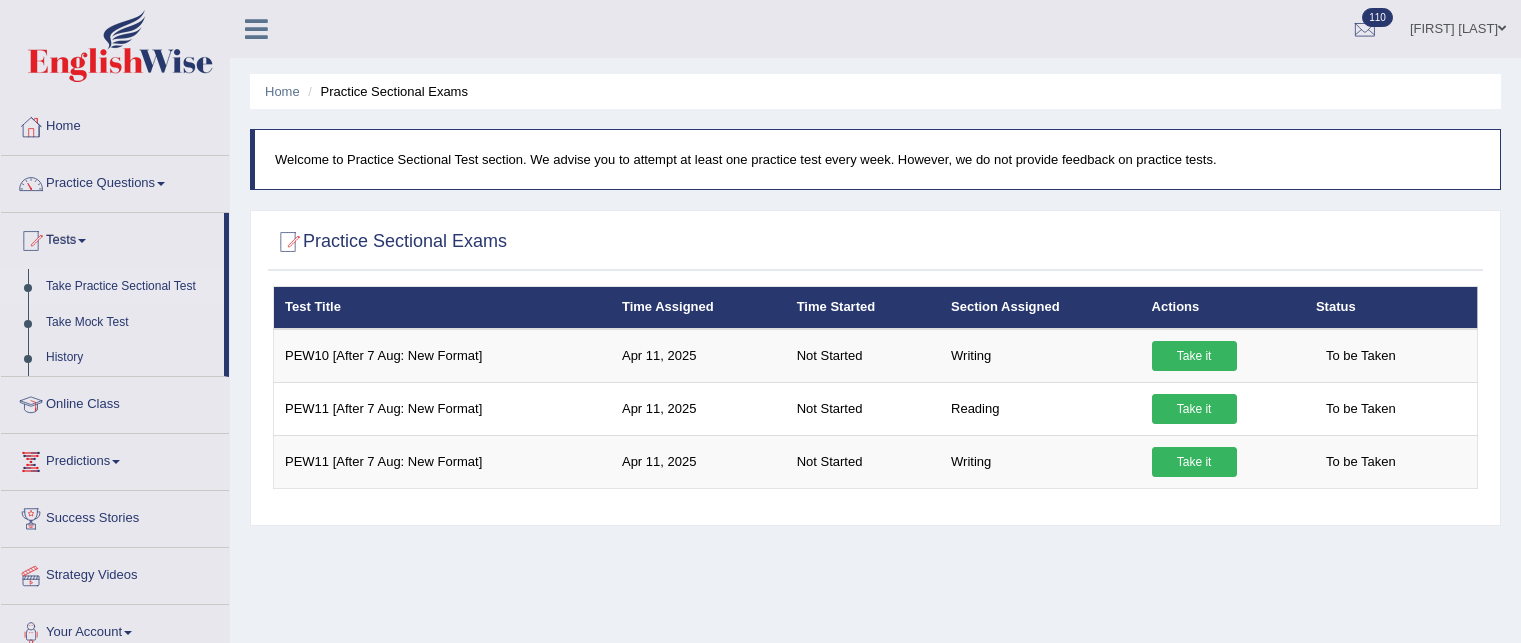 scroll, scrollTop: 0, scrollLeft: 0, axis: both 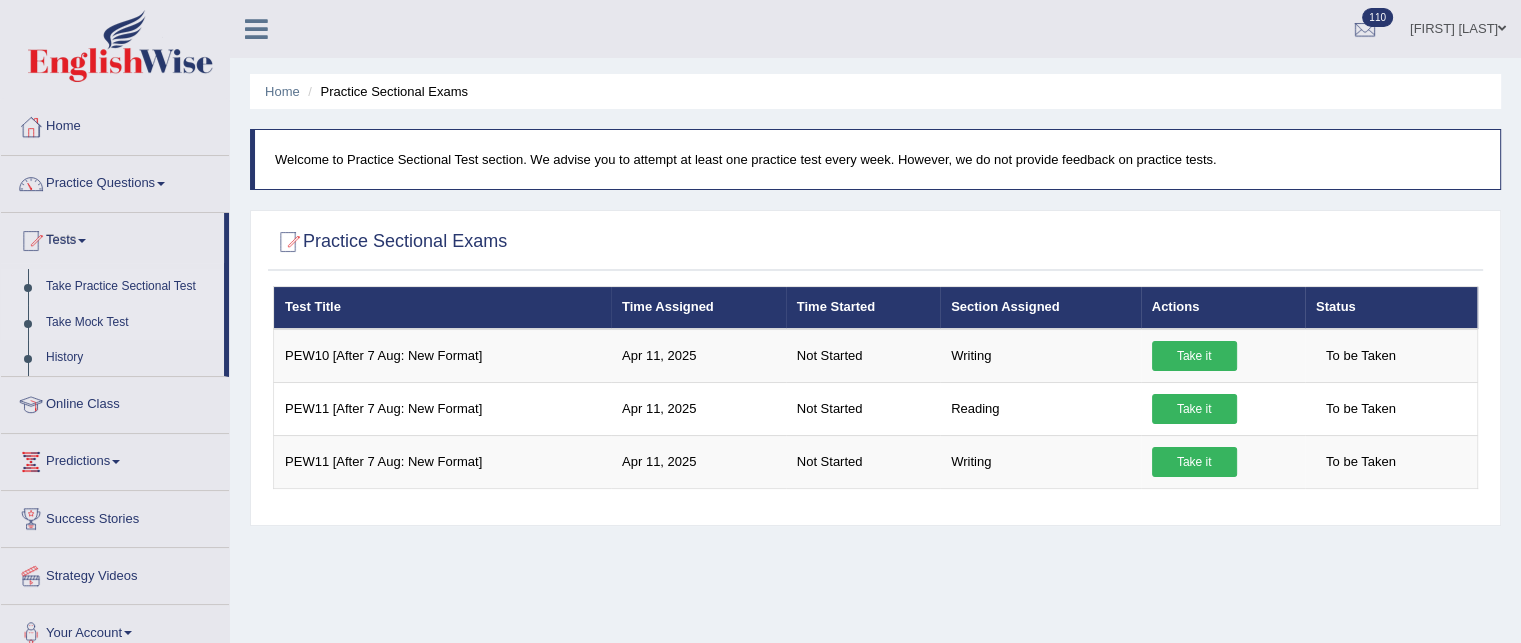click on "Take Mock Test" at bounding box center [130, 323] 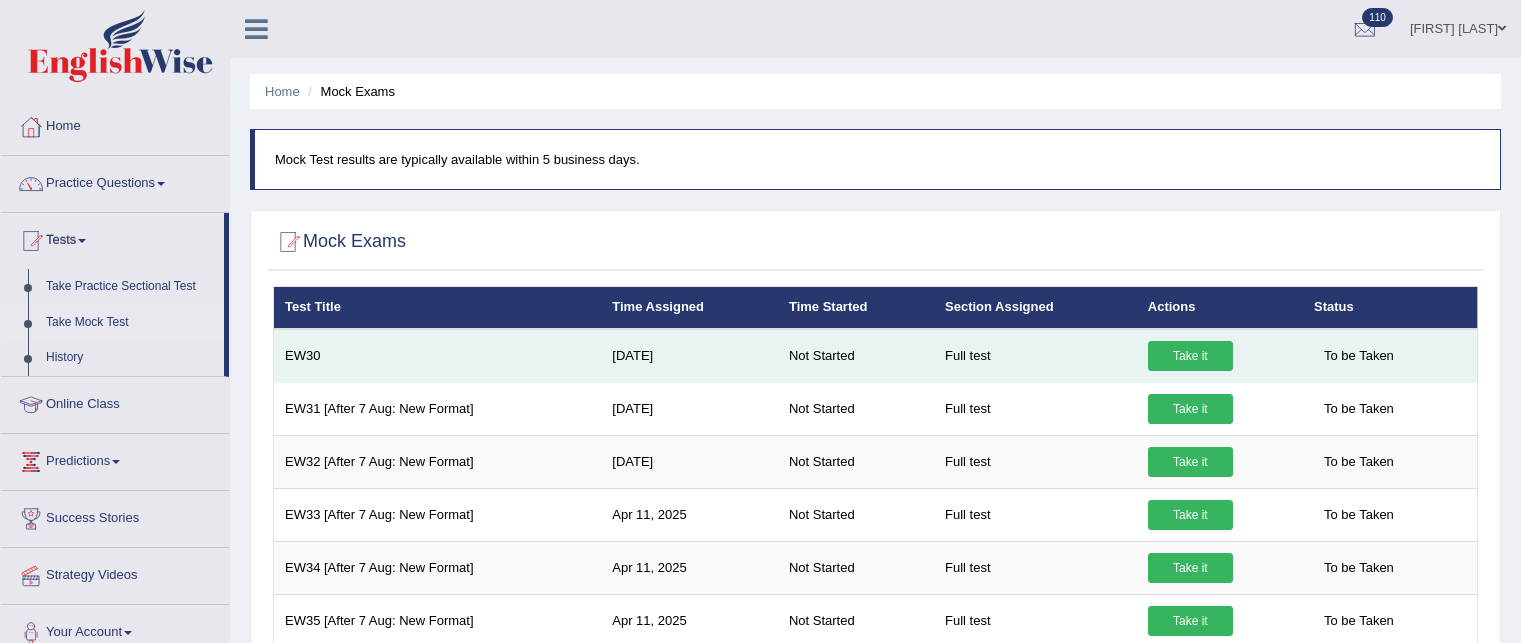 scroll, scrollTop: 0, scrollLeft: 0, axis: both 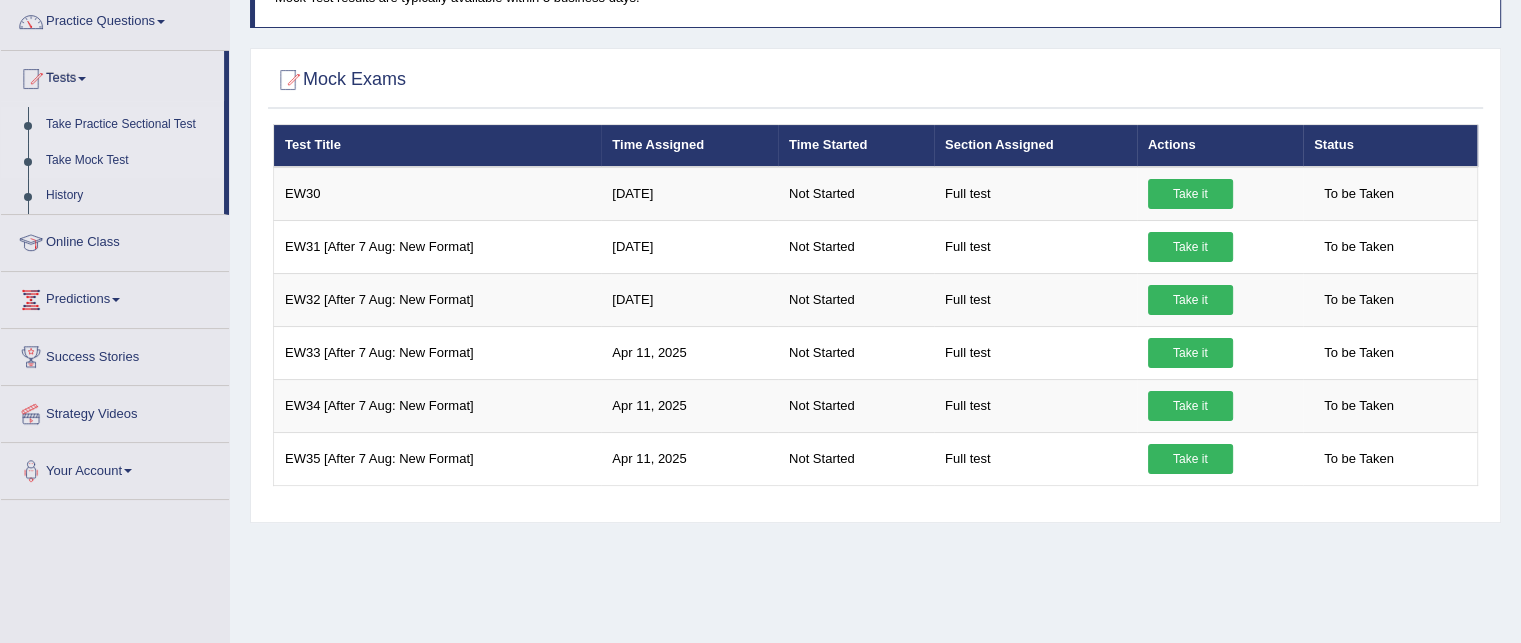 click on "Take Practice Sectional Test" at bounding box center (130, 125) 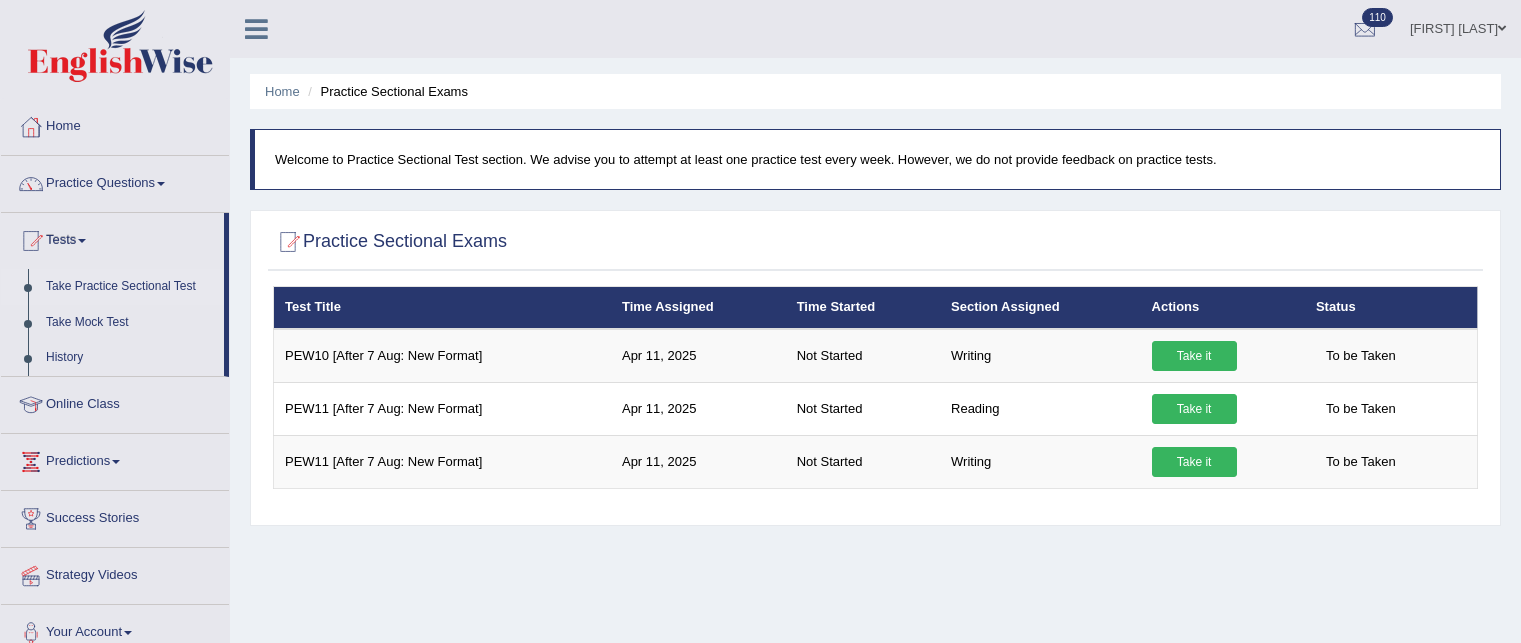 scroll, scrollTop: 0, scrollLeft: 0, axis: both 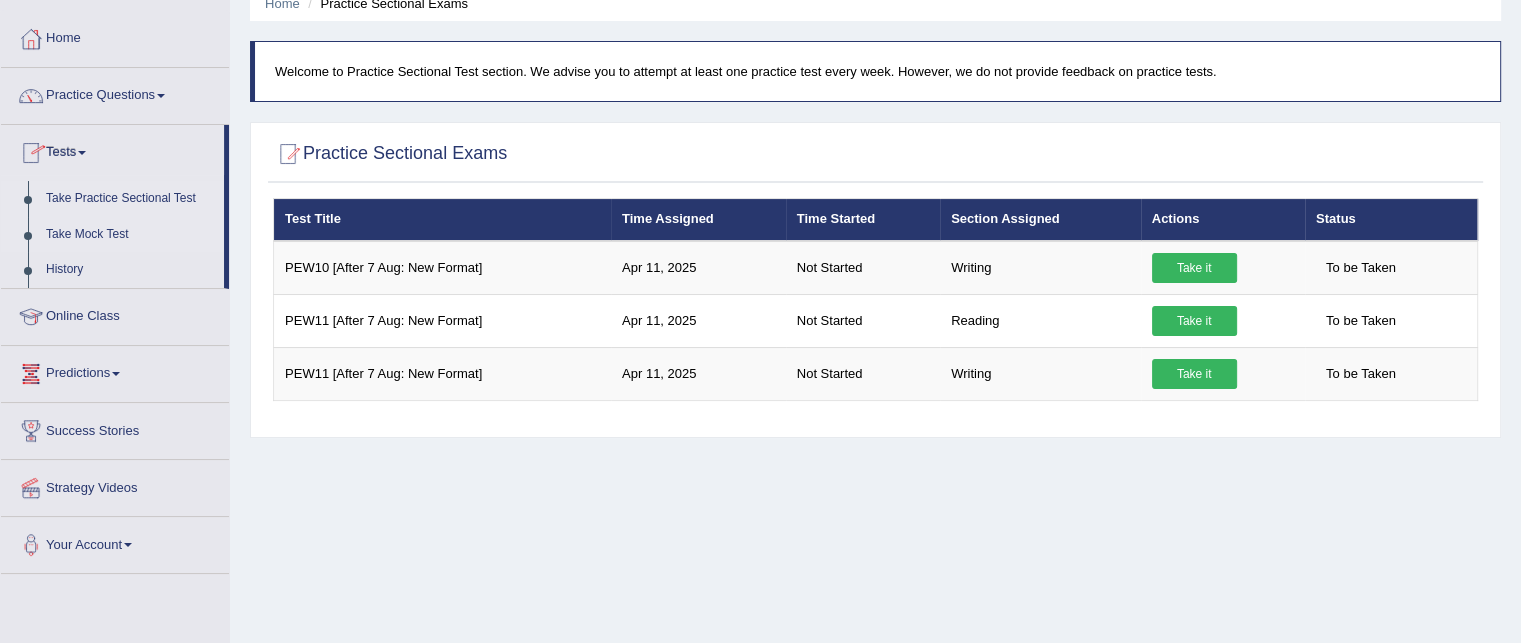 click on "Take Mock Test" at bounding box center [130, 235] 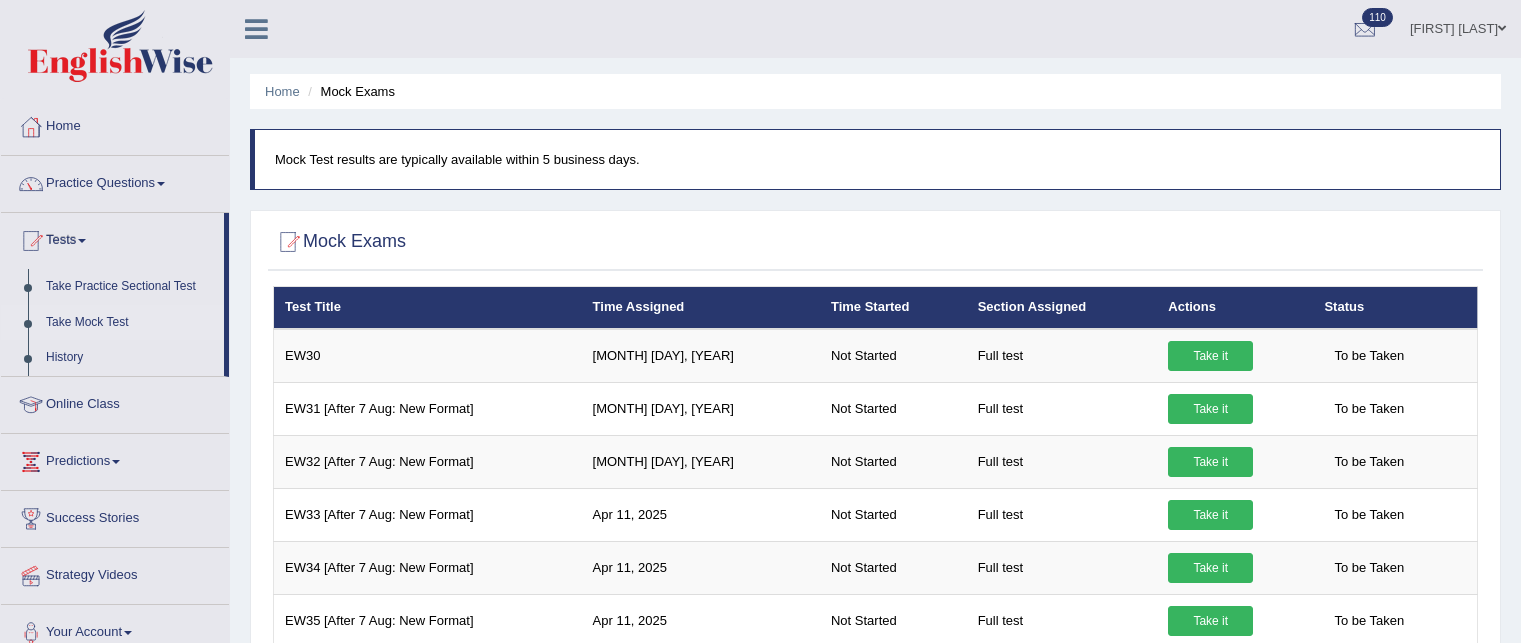 scroll, scrollTop: 0, scrollLeft: 0, axis: both 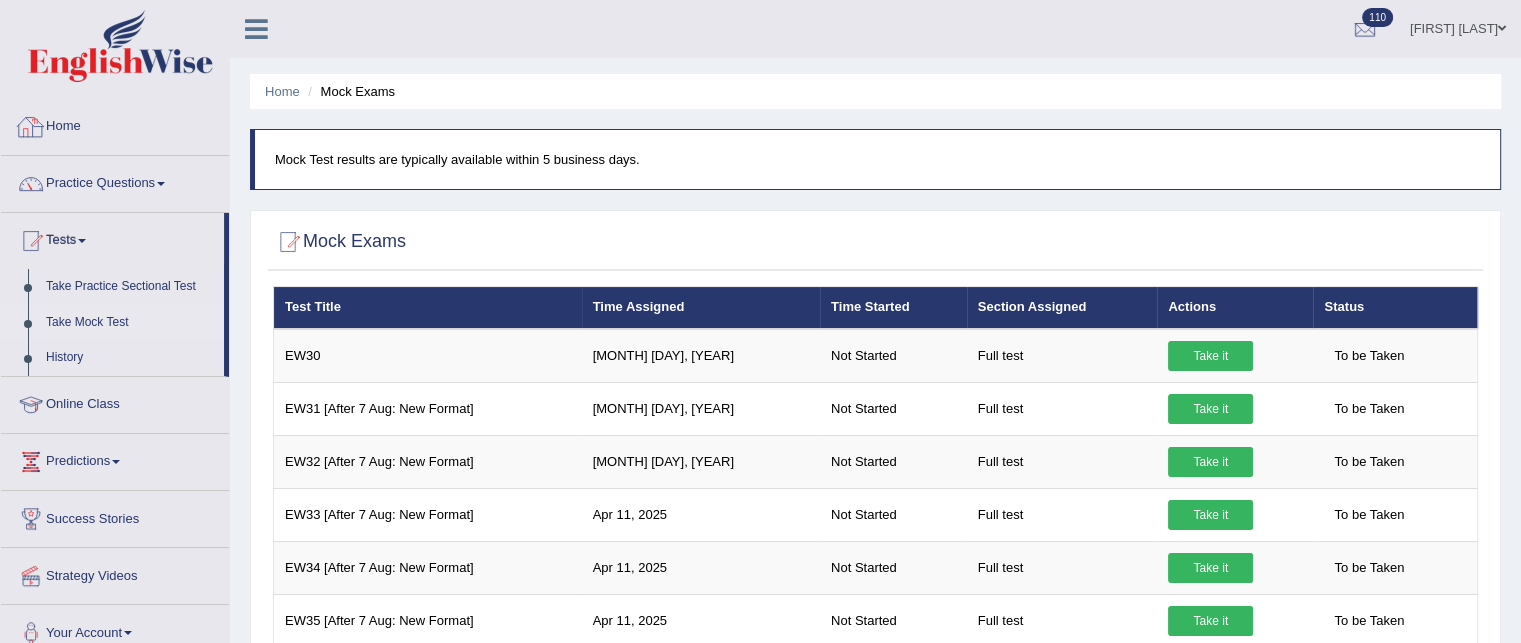 click at bounding box center (31, 127) 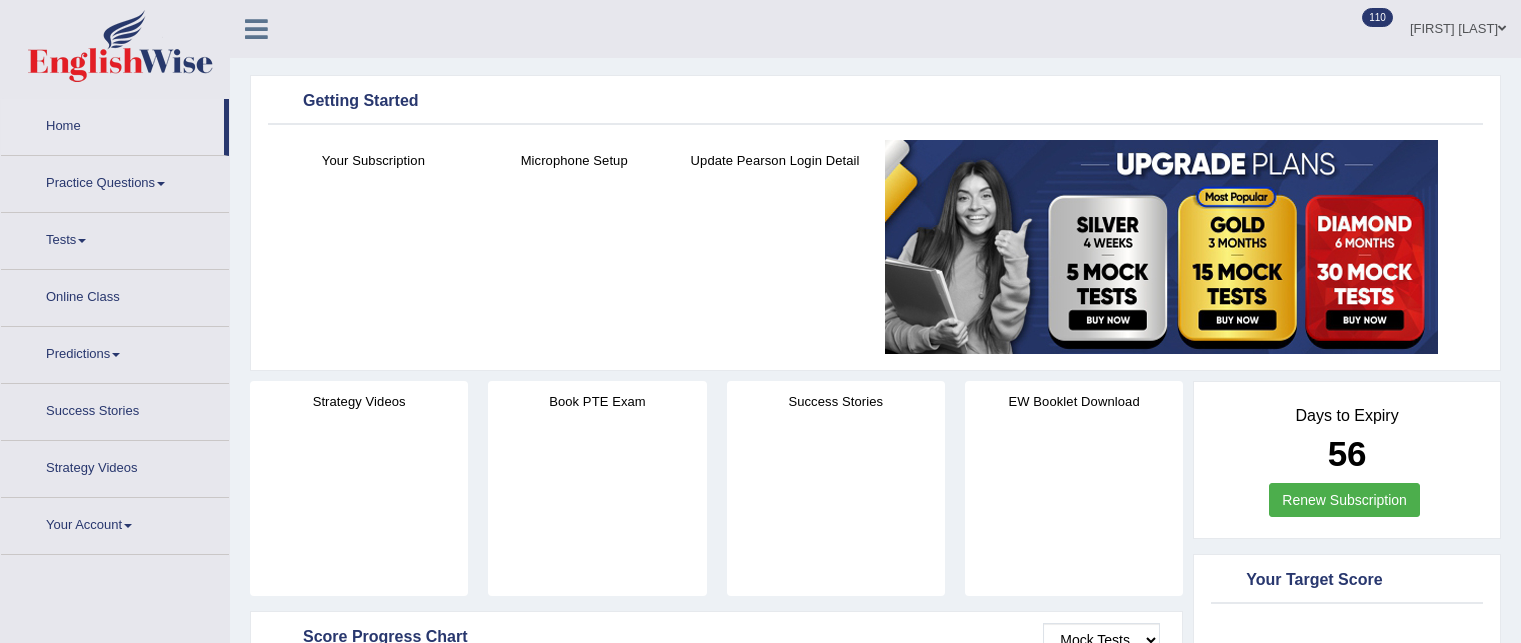 scroll, scrollTop: 0, scrollLeft: 0, axis: both 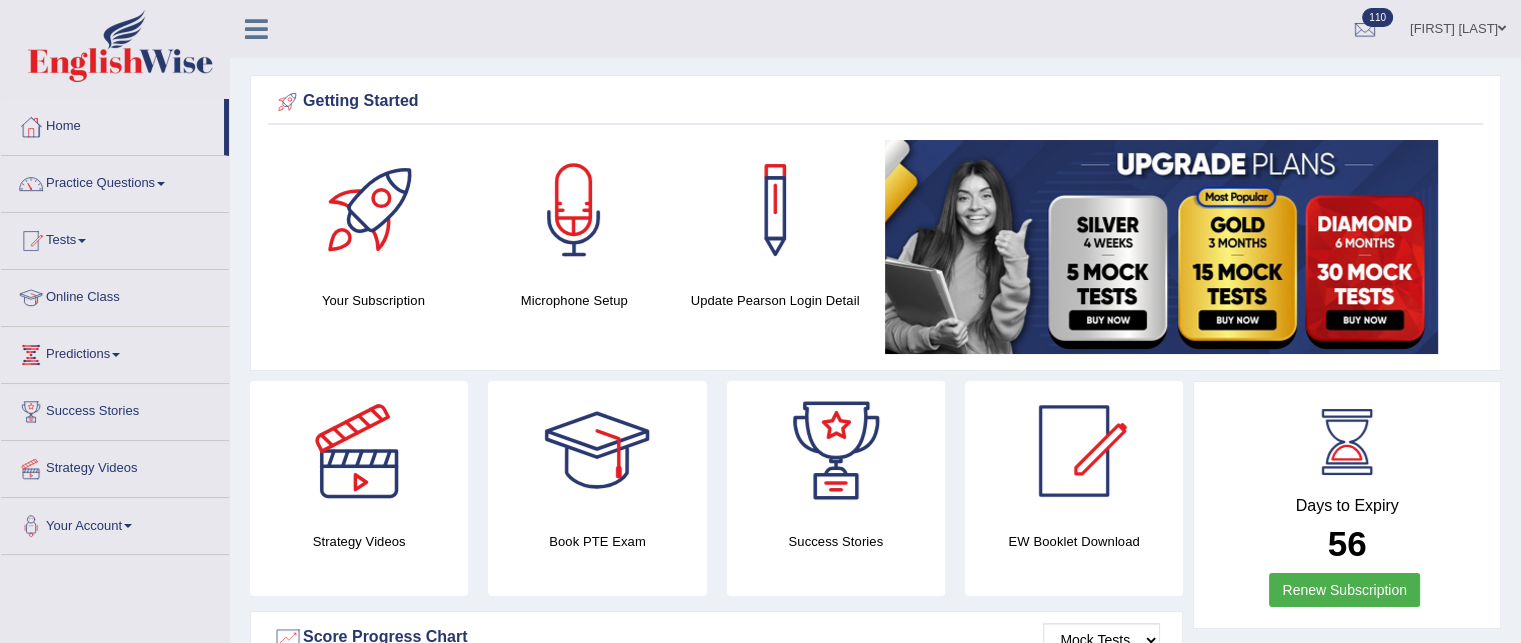 click on "Anita  Rani" at bounding box center (1458, 26) 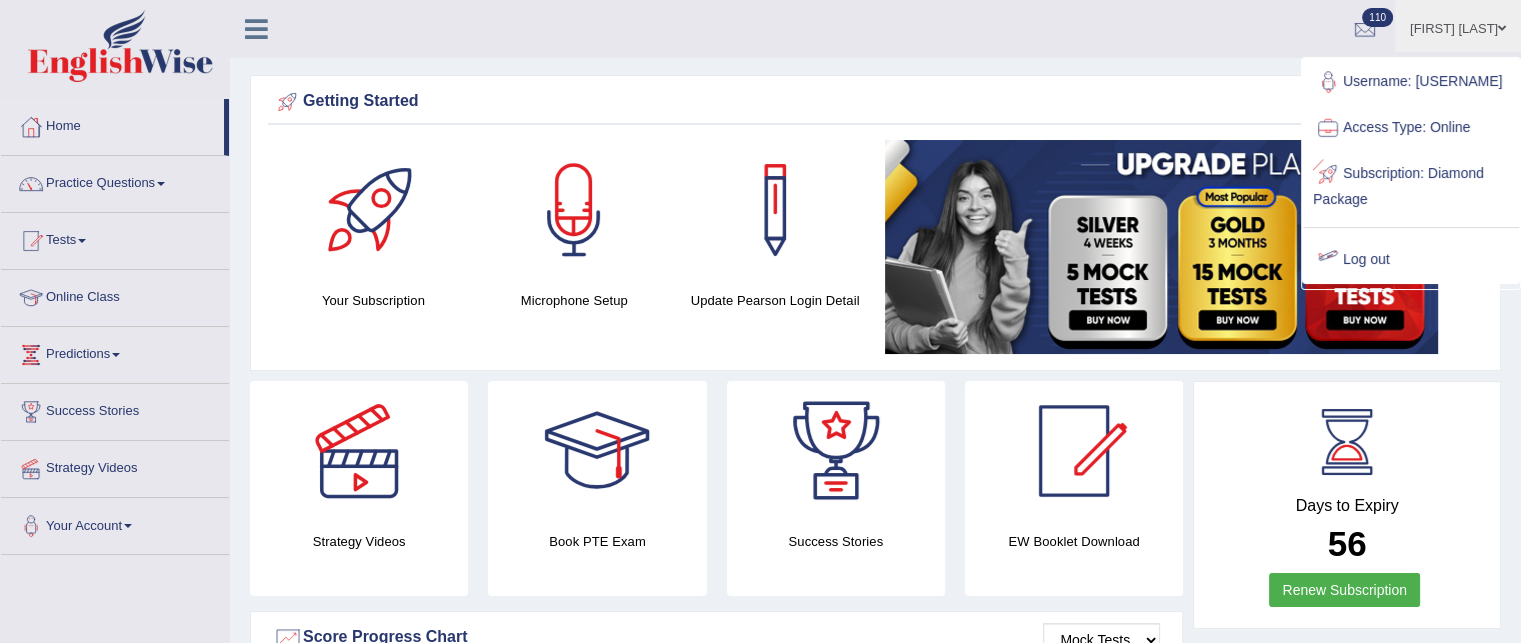 click on "Log out" at bounding box center [1411, 260] 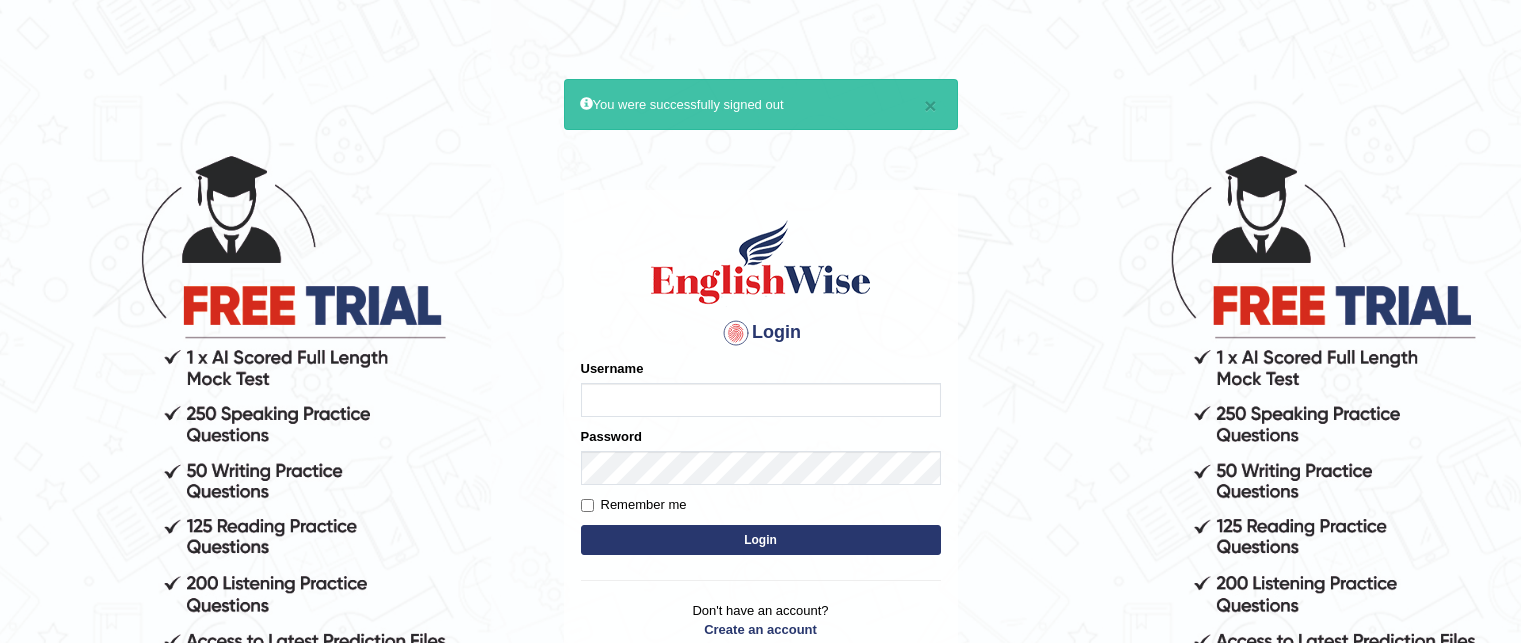 scroll, scrollTop: 0, scrollLeft: 0, axis: both 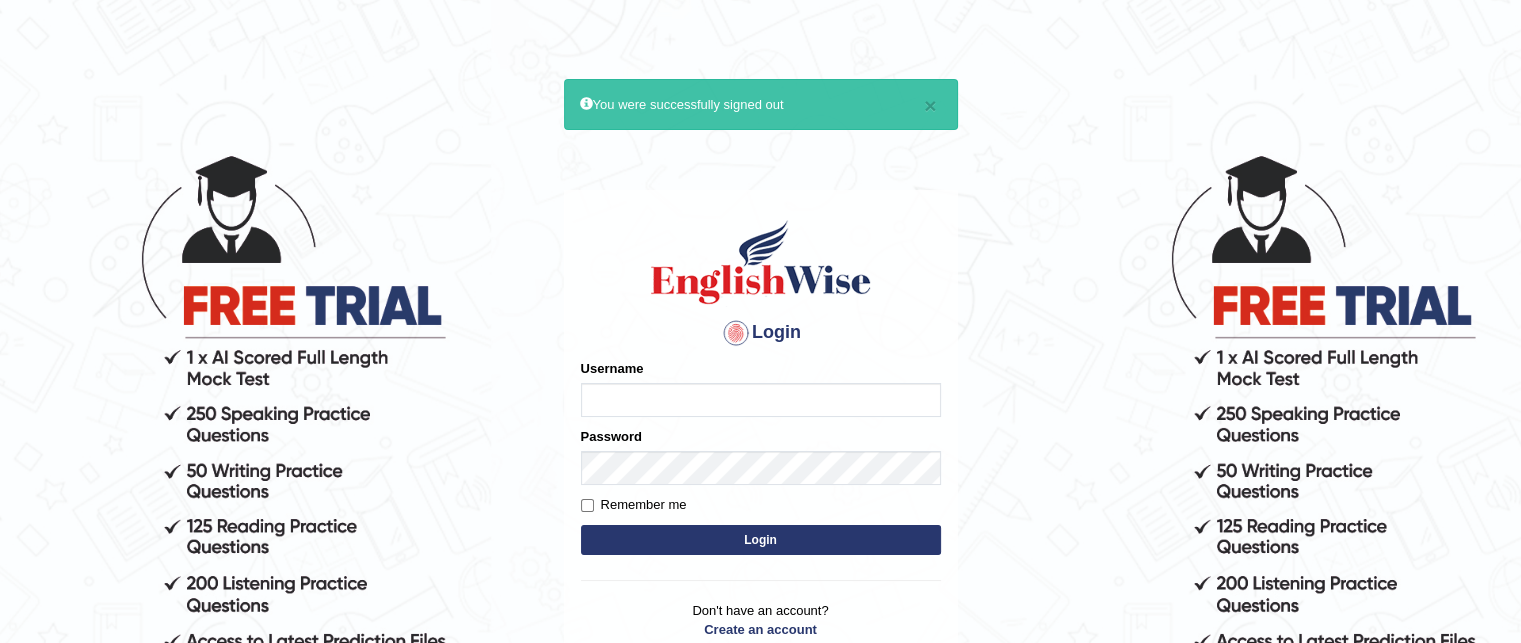 type on "[LAST]" 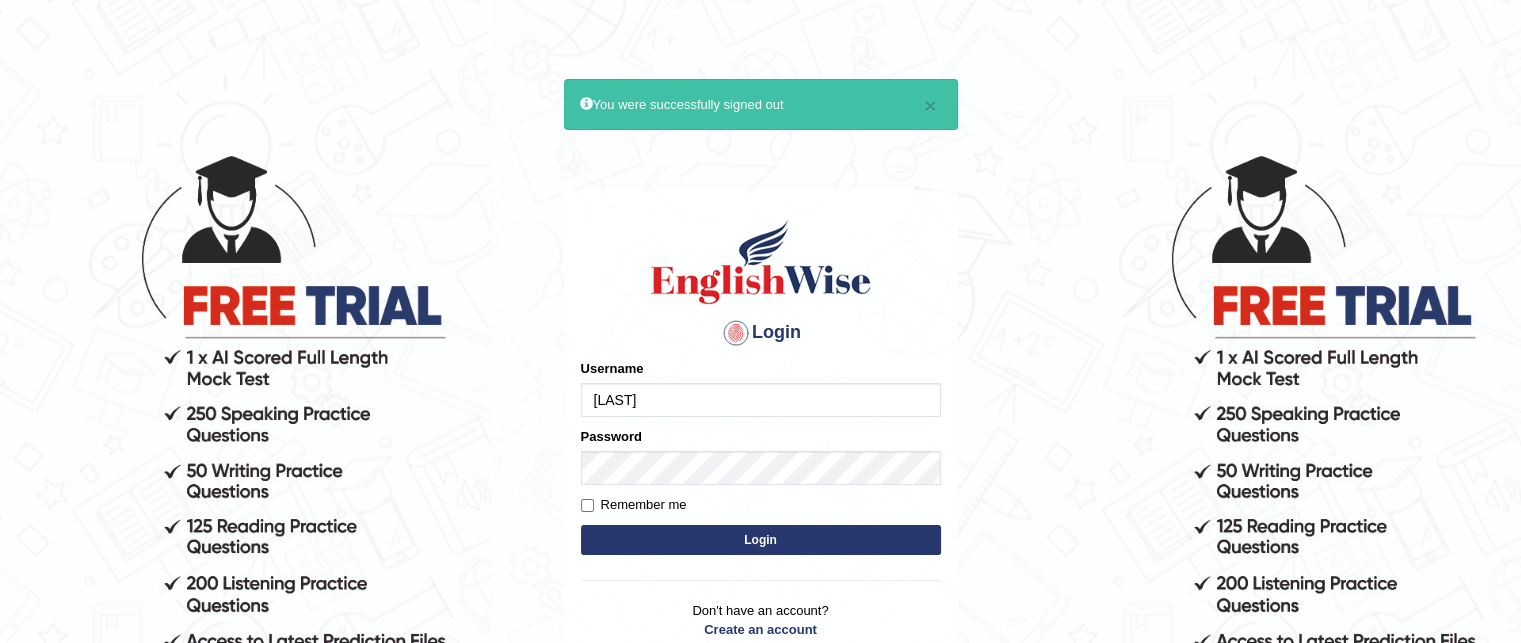click on "Ridhimarana" at bounding box center [761, 400] 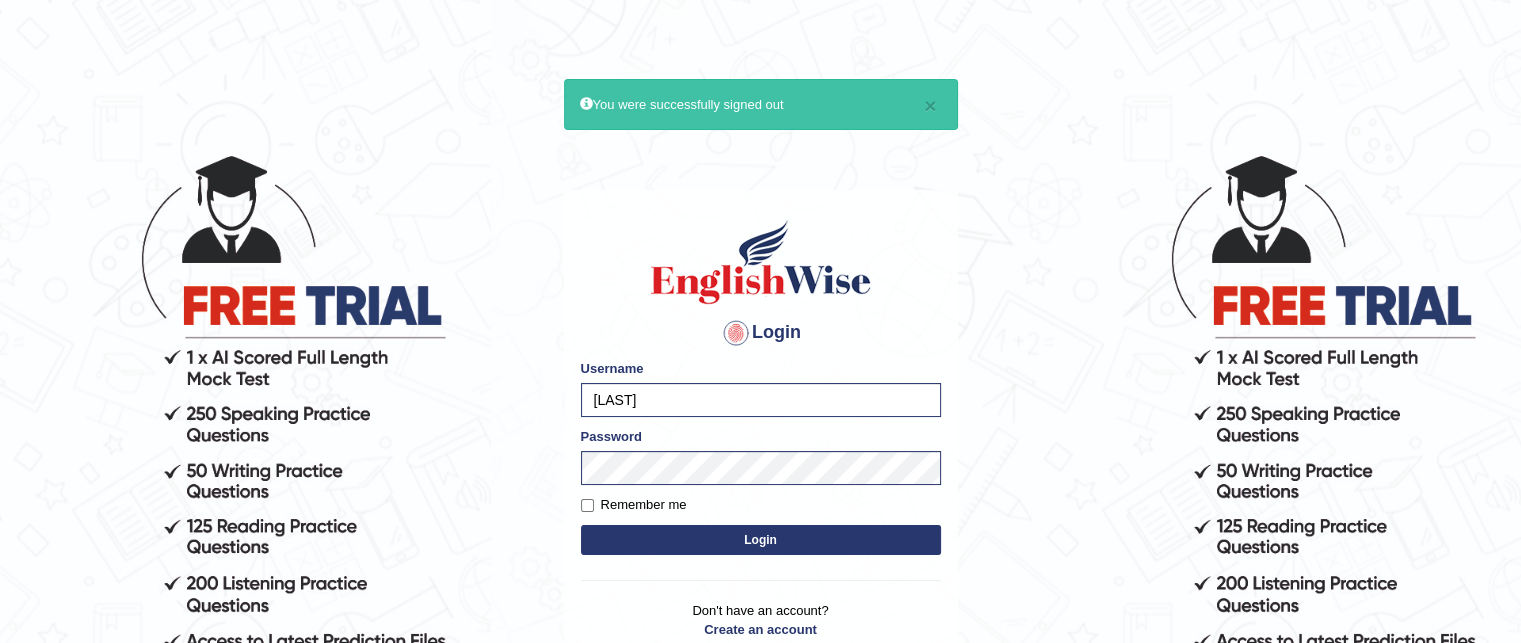 click on "Login" at bounding box center [761, 540] 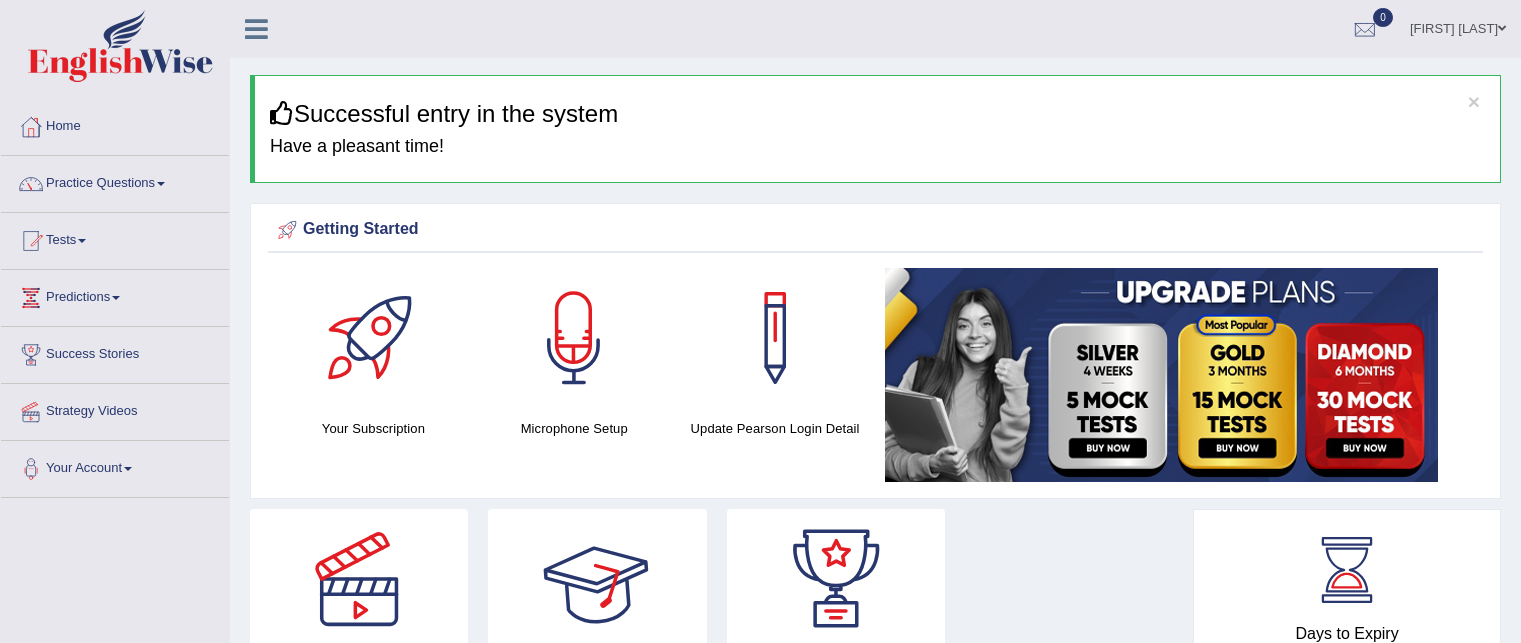 scroll, scrollTop: 0, scrollLeft: 0, axis: both 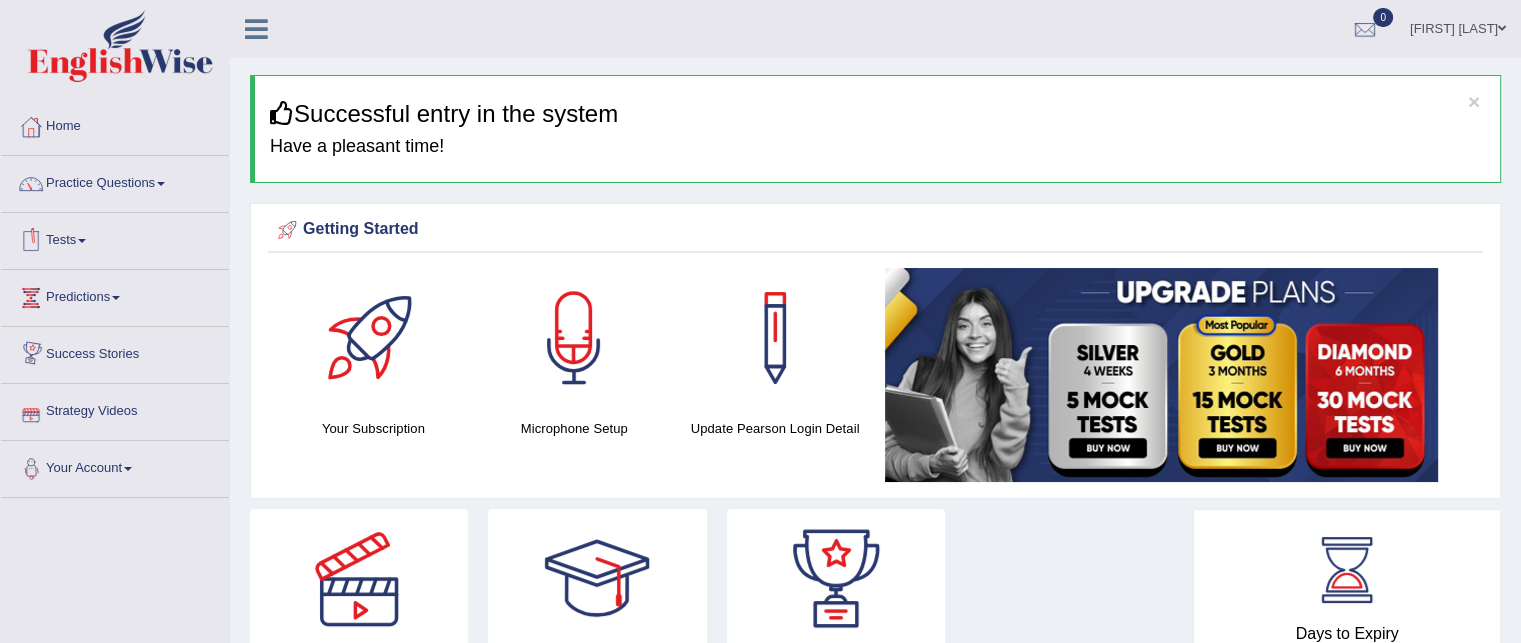 click on "Tests" at bounding box center [115, 238] 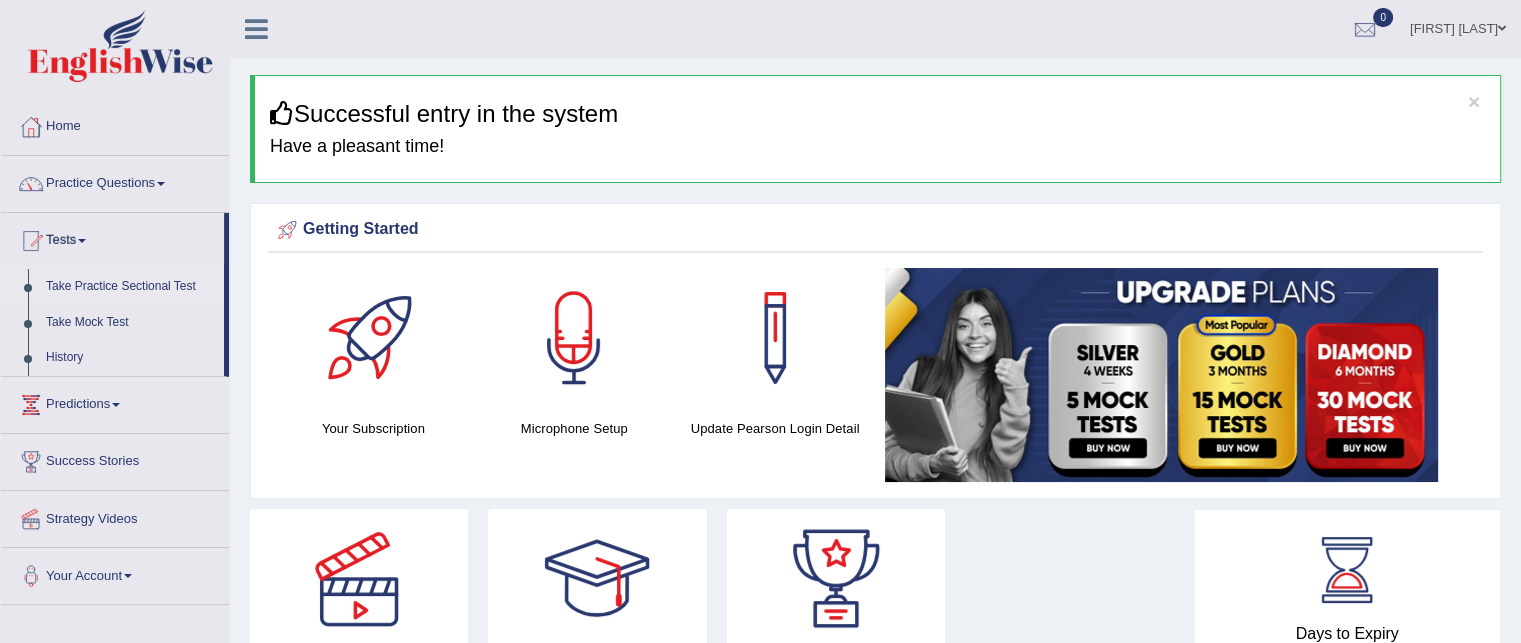 click on "Take Practice Sectional Test" at bounding box center [130, 287] 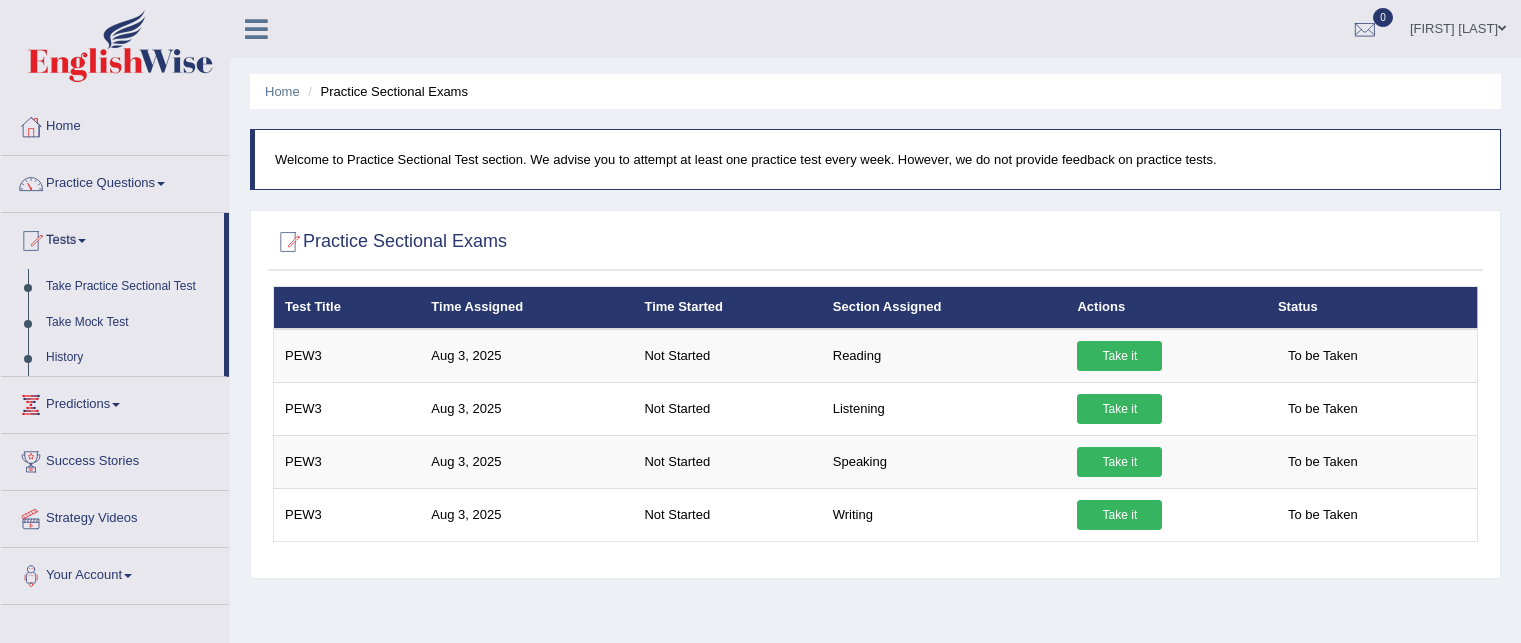 scroll, scrollTop: 0, scrollLeft: 0, axis: both 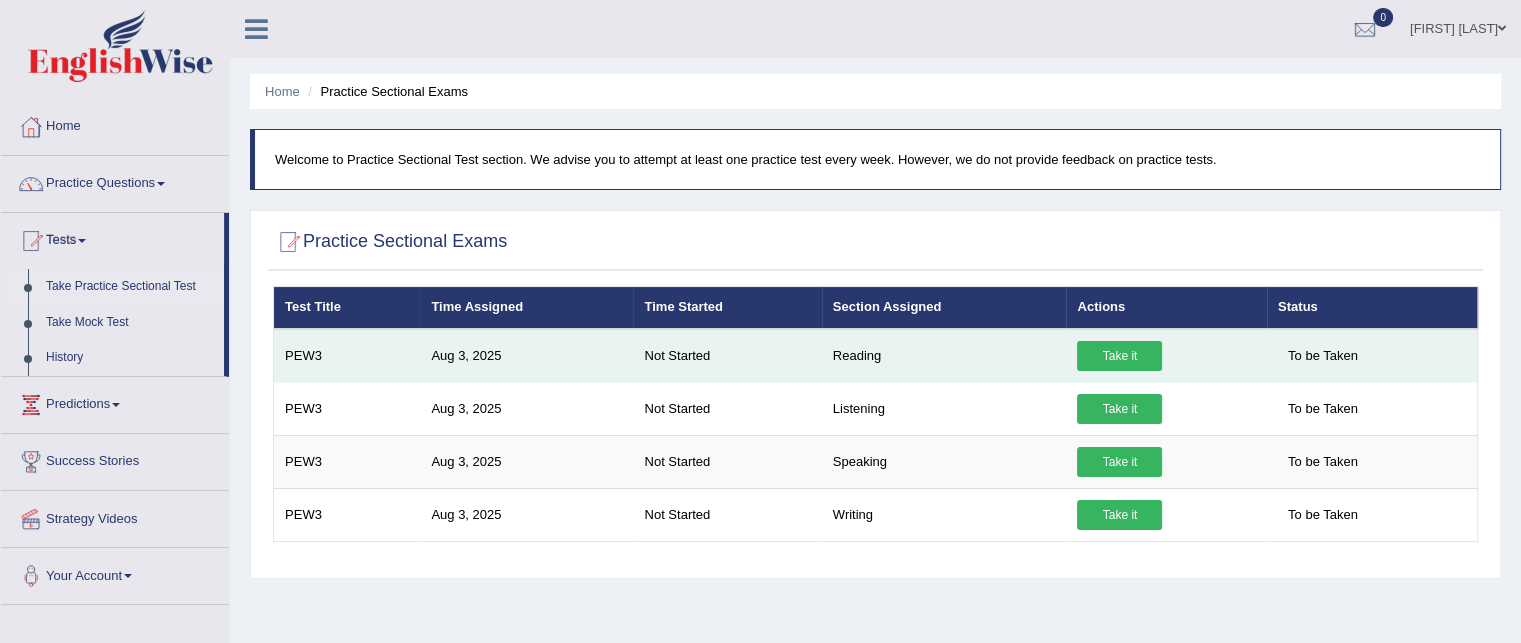 click on "Take it" at bounding box center [1119, 356] 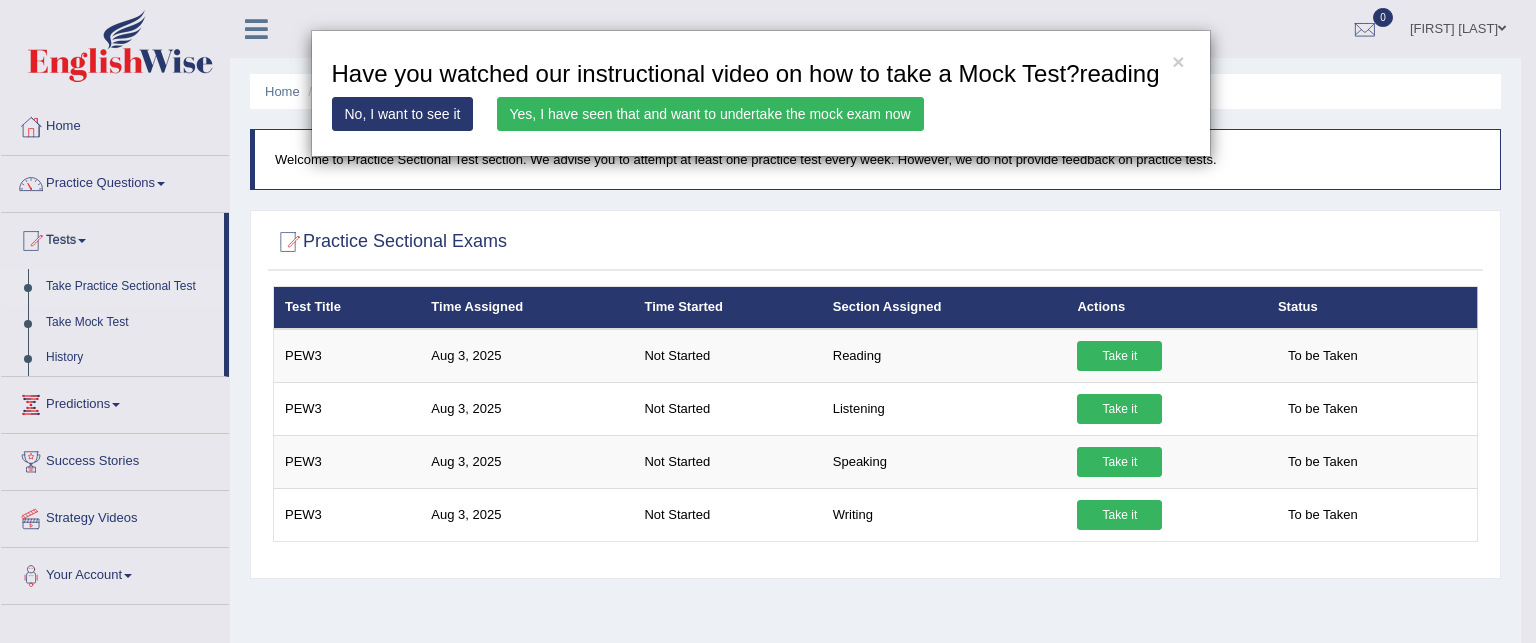 click on "Yes, I have seen that and want to undertake the mock exam now" at bounding box center (710, 114) 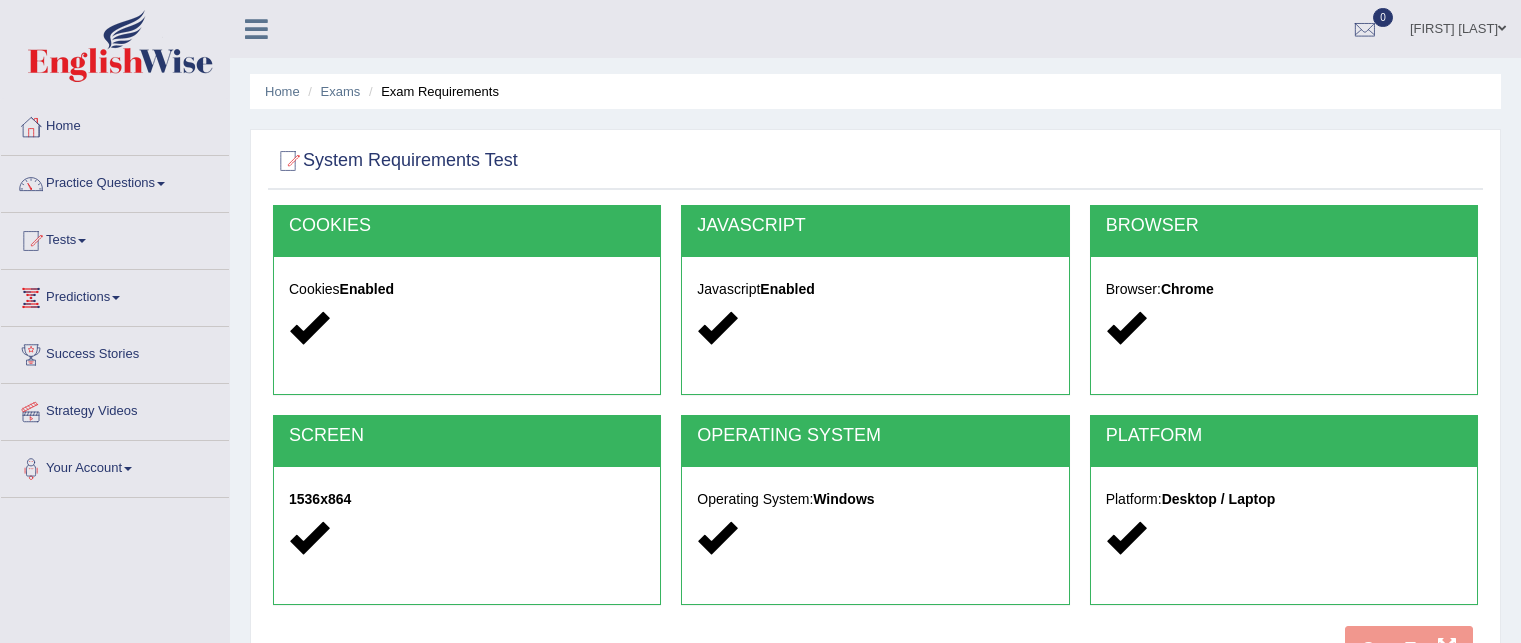 scroll, scrollTop: 0, scrollLeft: 0, axis: both 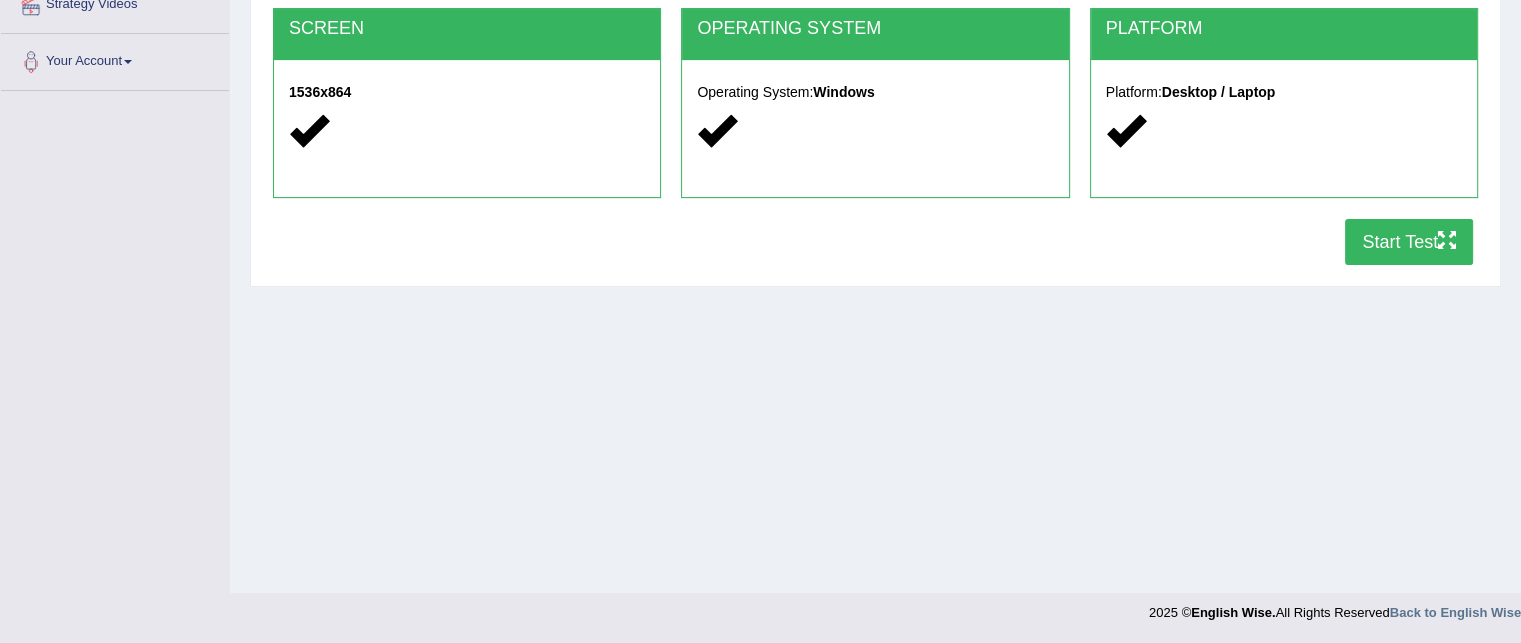 click at bounding box center (1284, 218) 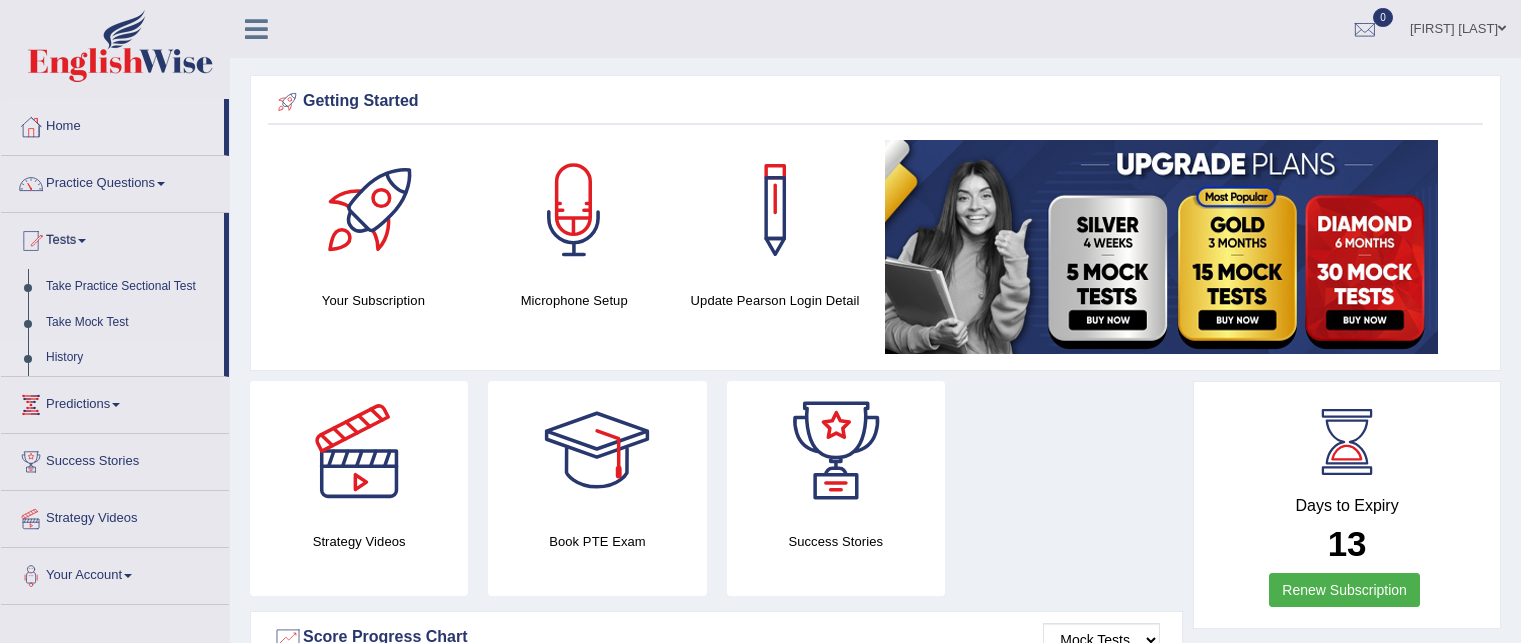 scroll, scrollTop: 0, scrollLeft: 0, axis: both 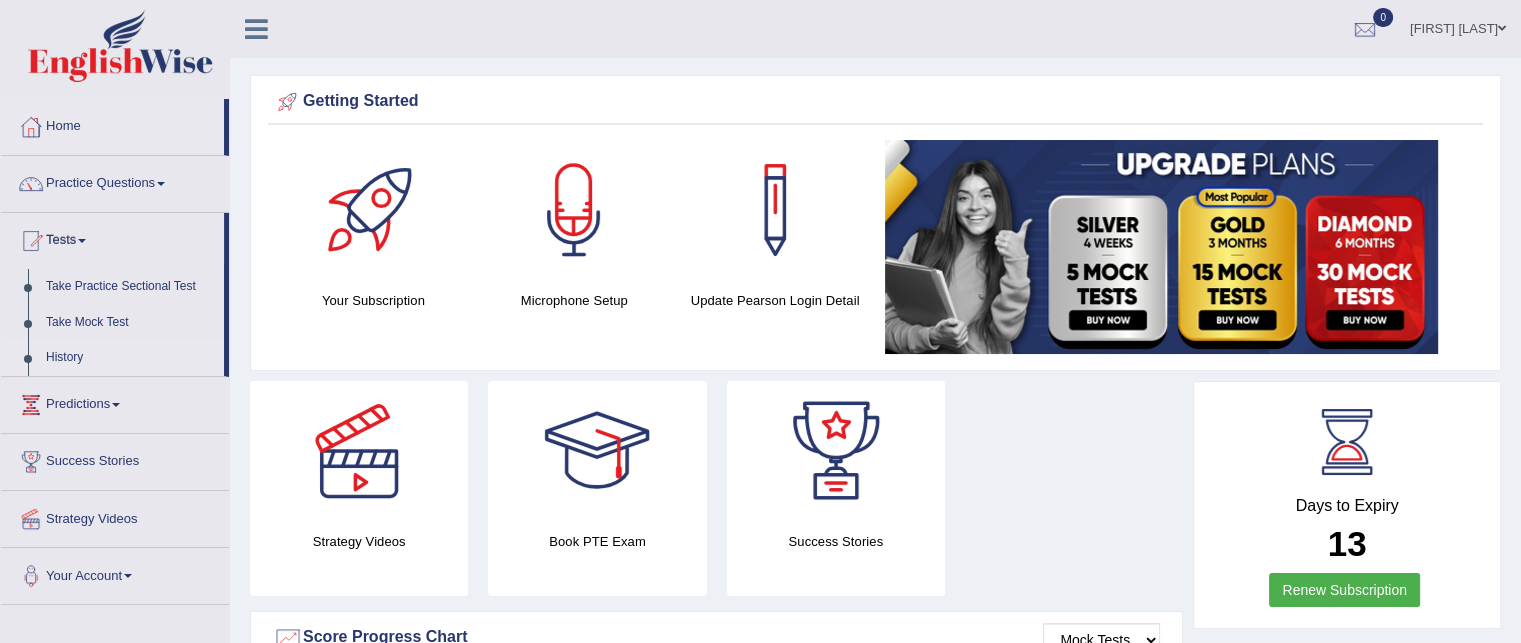 click on "History" at bounding box center (130, 358) 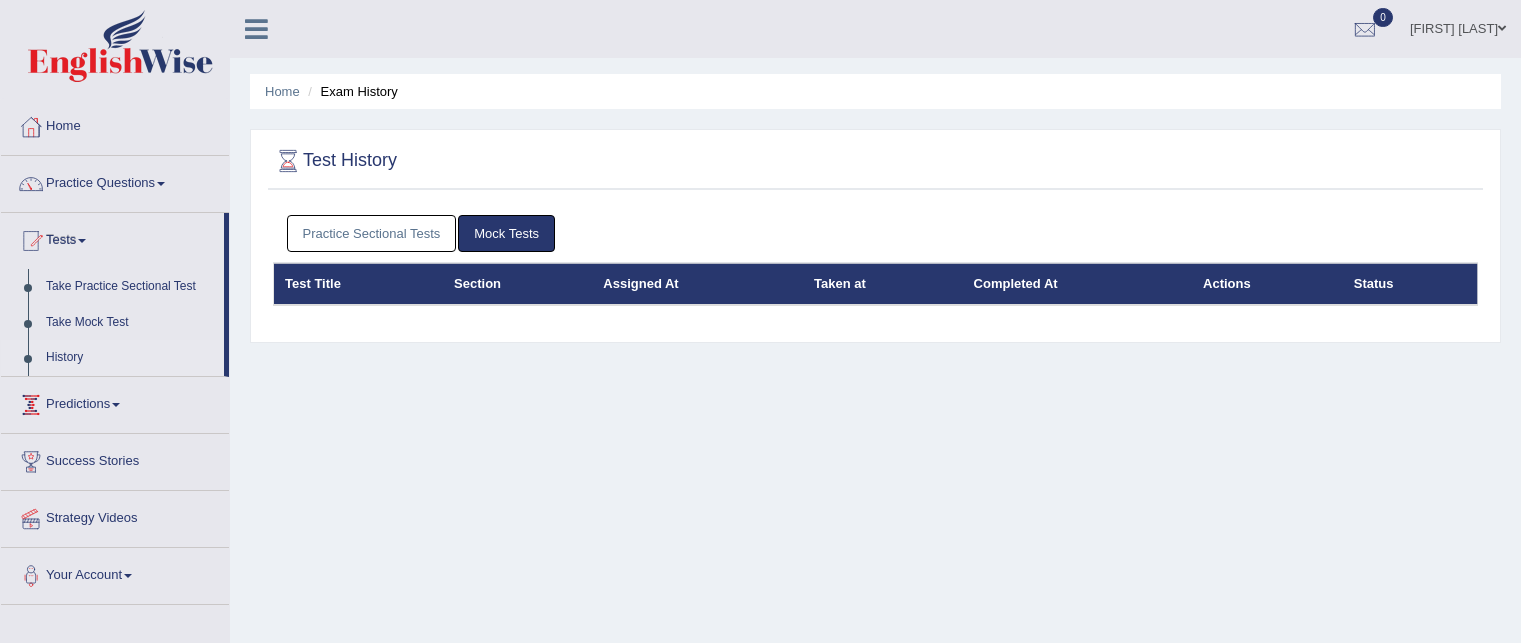 scroll, scrollTop: 0, scrollLeft: 0, axis: both 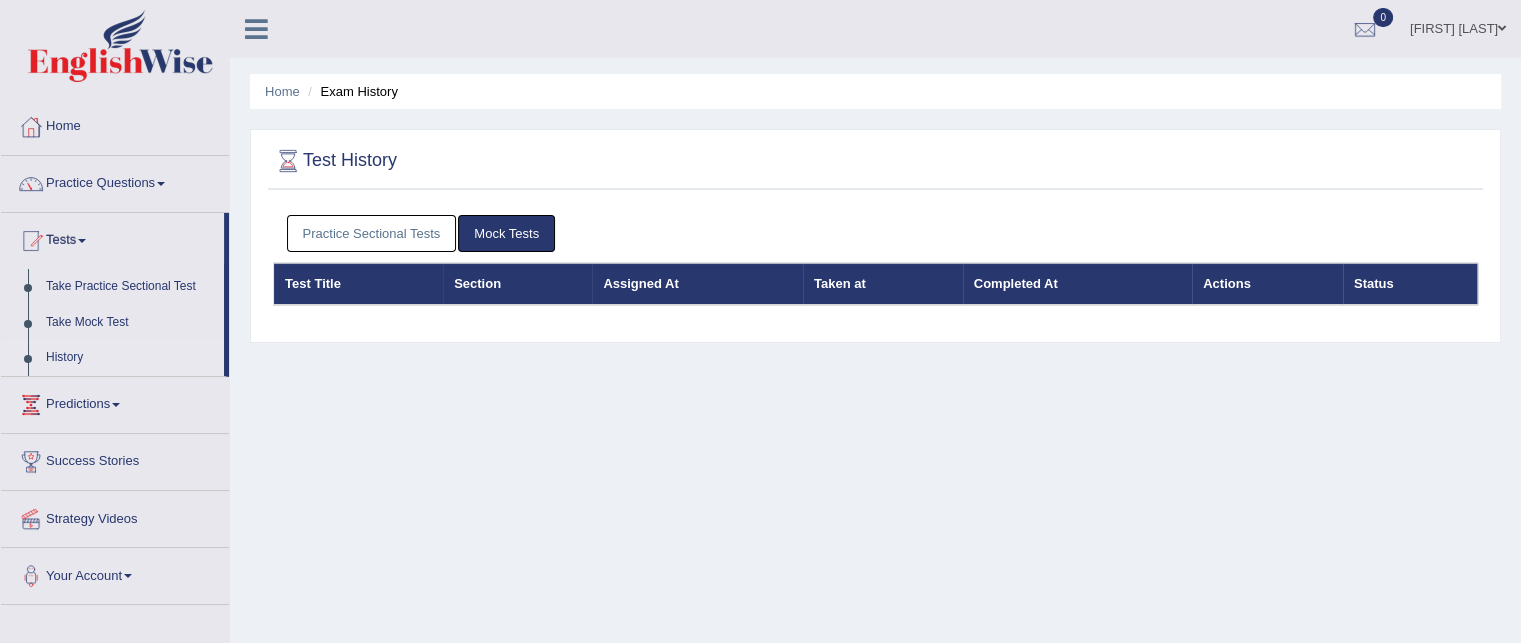 click on "Practice Sectional Tests" at bounding box center (372, 233) 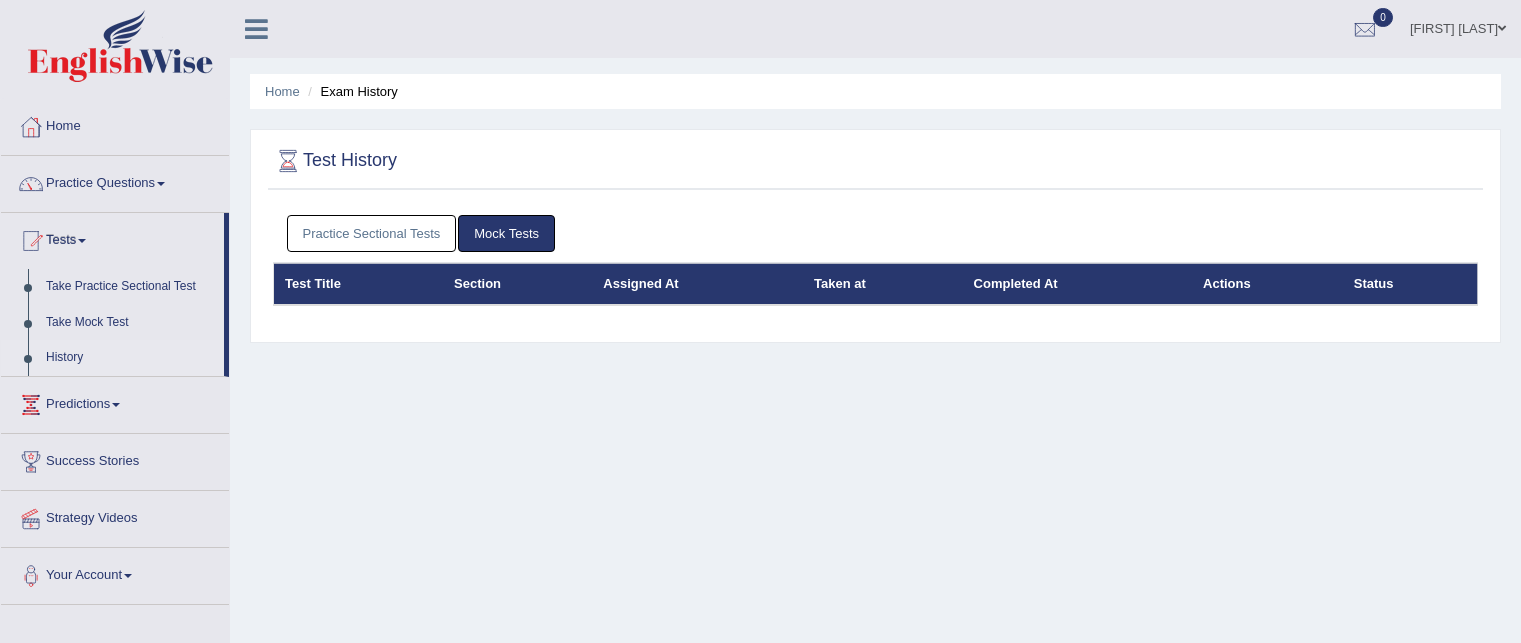 scroll, scrollTop: 0, scrollLeft: 0, axis: both 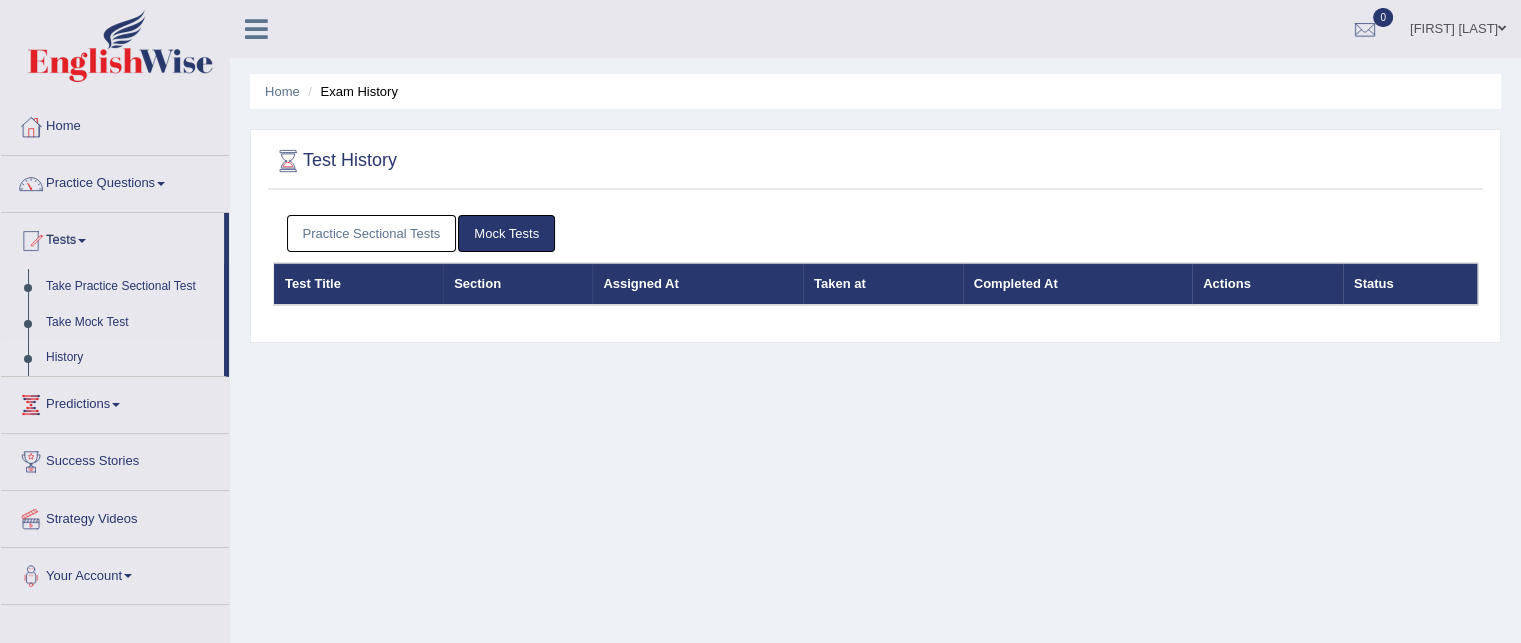 click on "History" at bounding box center [130, 358] 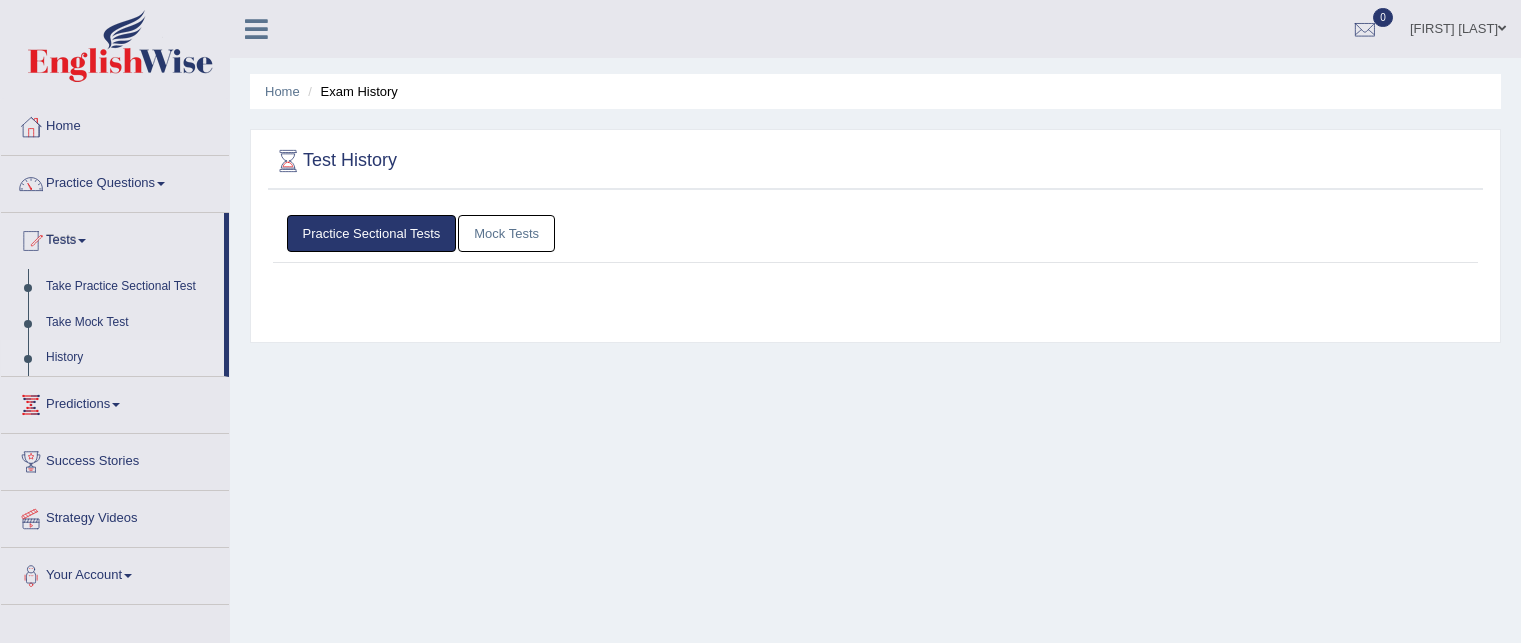 scroll, scrollTop: 0, scrollLeft: 0, axis: both 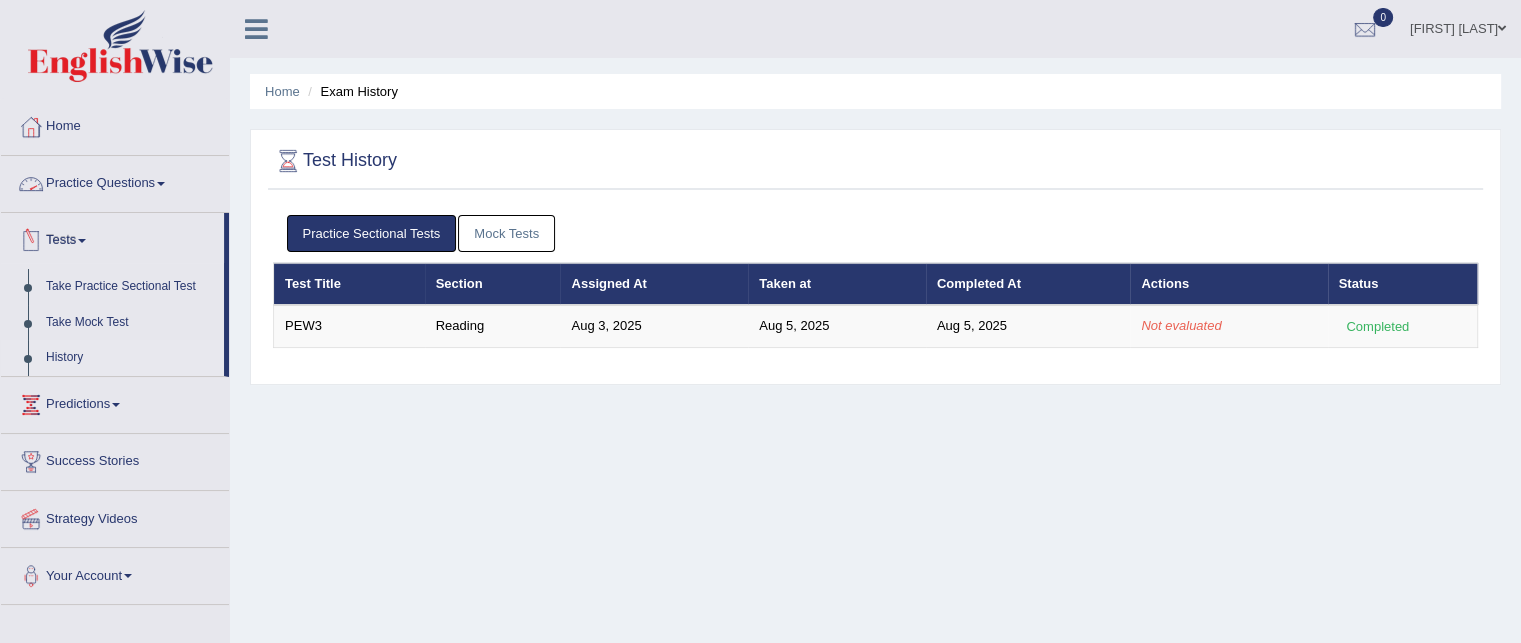 click on "Practice Questions" at bounding box center [115, 181] 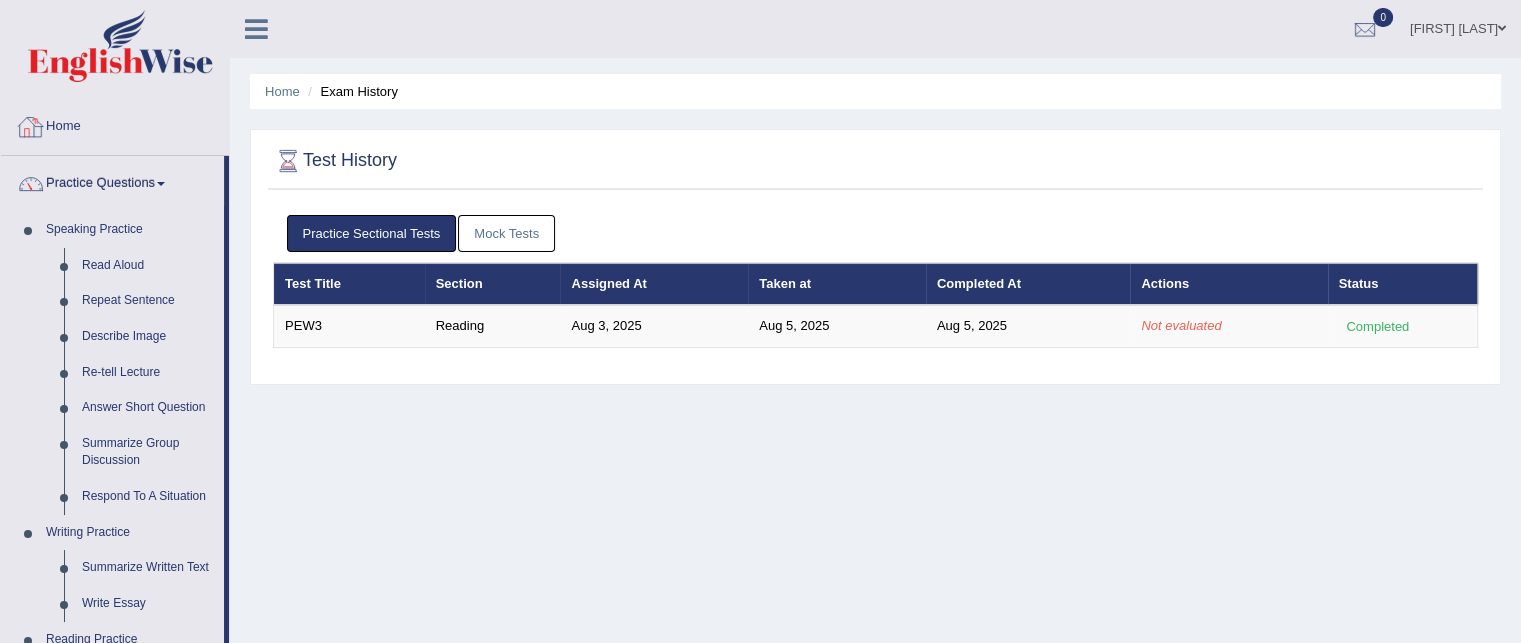 click on "Home" at bounding box center (115, 124) 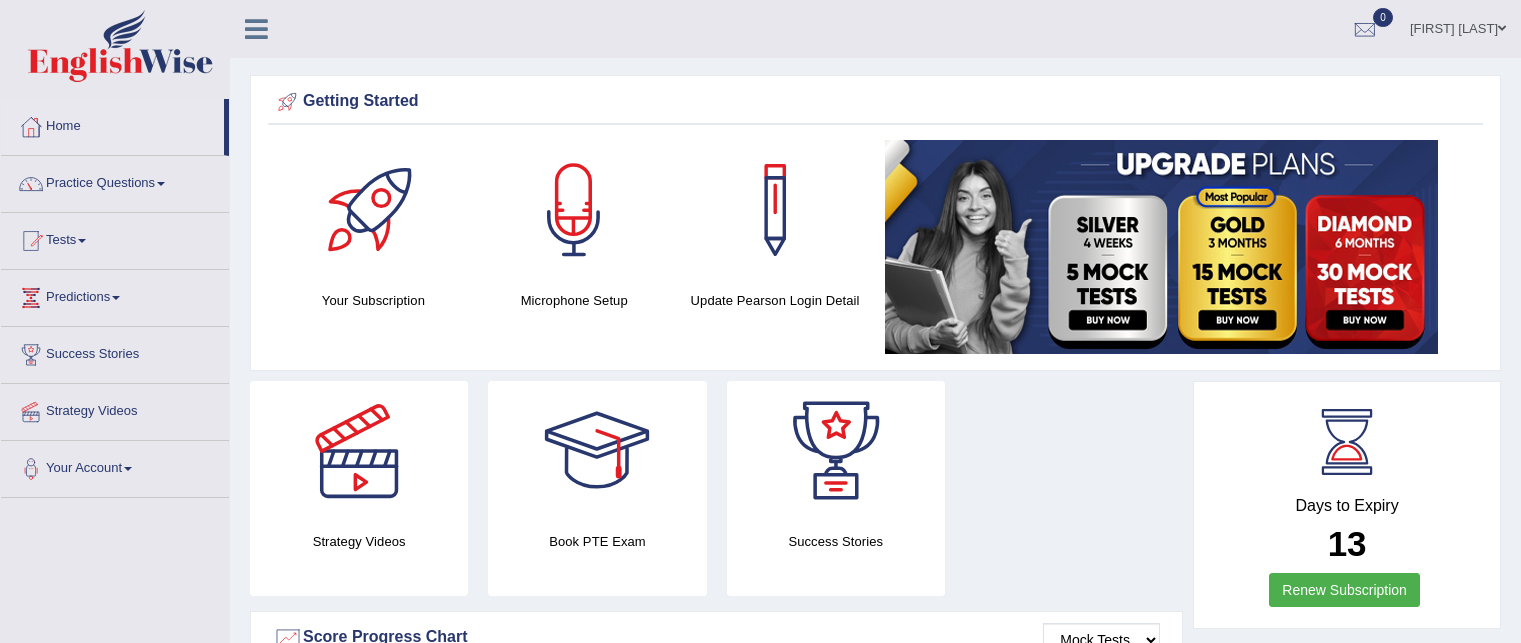 scroll, scrollTop: 0, scrollLeft: 0, axis: both 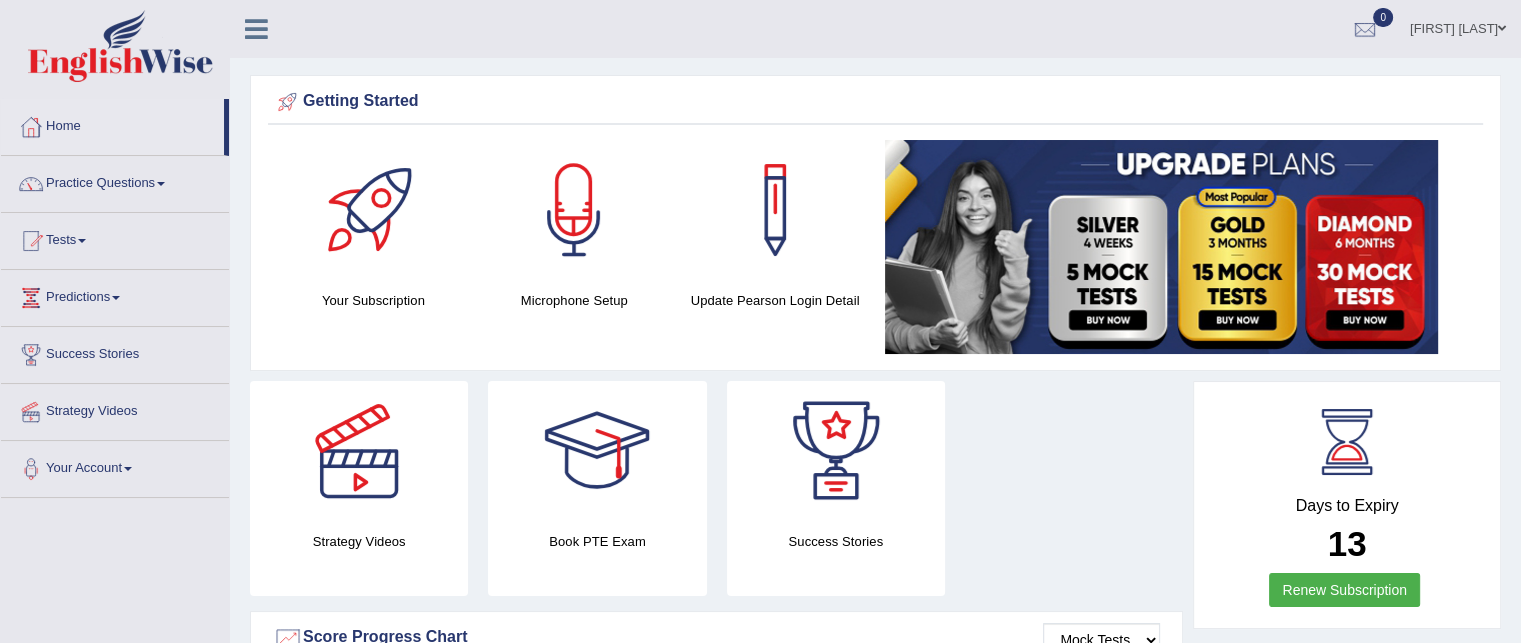 click on "Please login from Desktop. If you think this is an error (or logged in from desktop),  please click here to contact us
Getting Started
Your Subscription
Microphone Setup
Update Pearson Login Detail
×" at bounding box center (875, 1421) 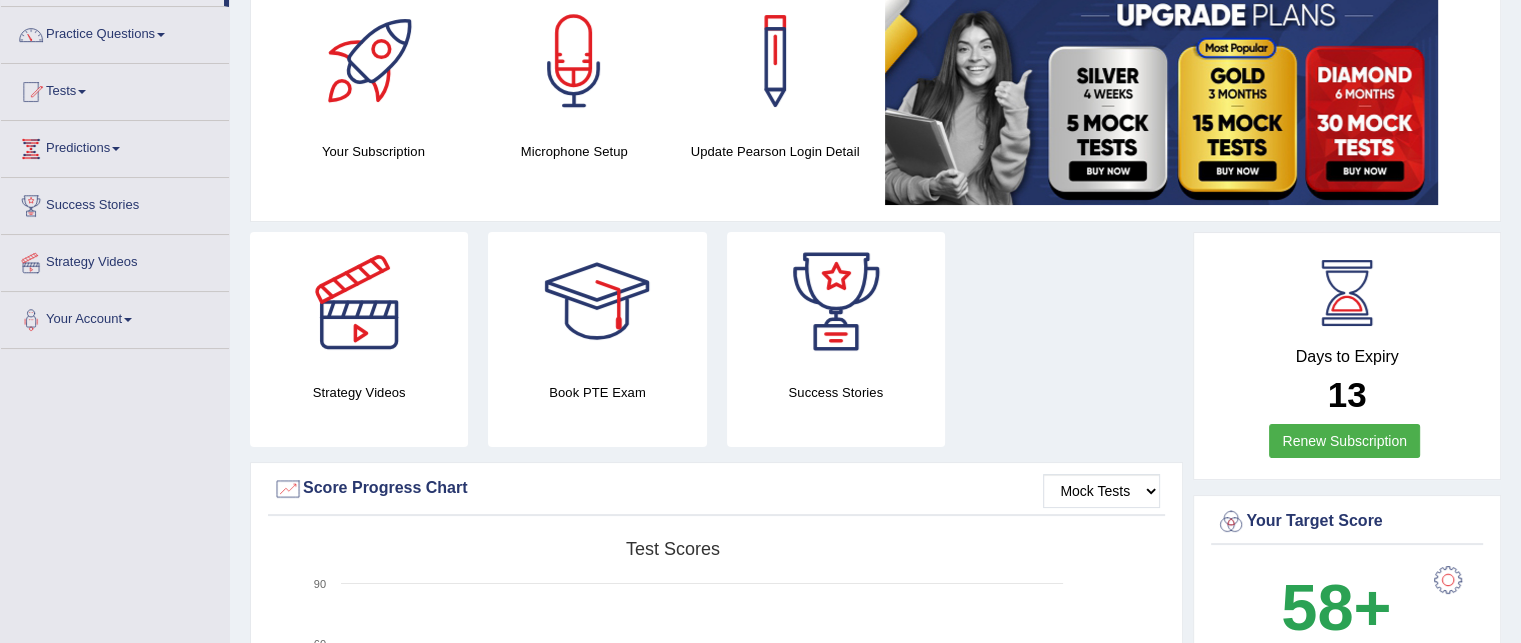 scroll, scrollTop: 65, scrollLeft: 0, axis: vertical 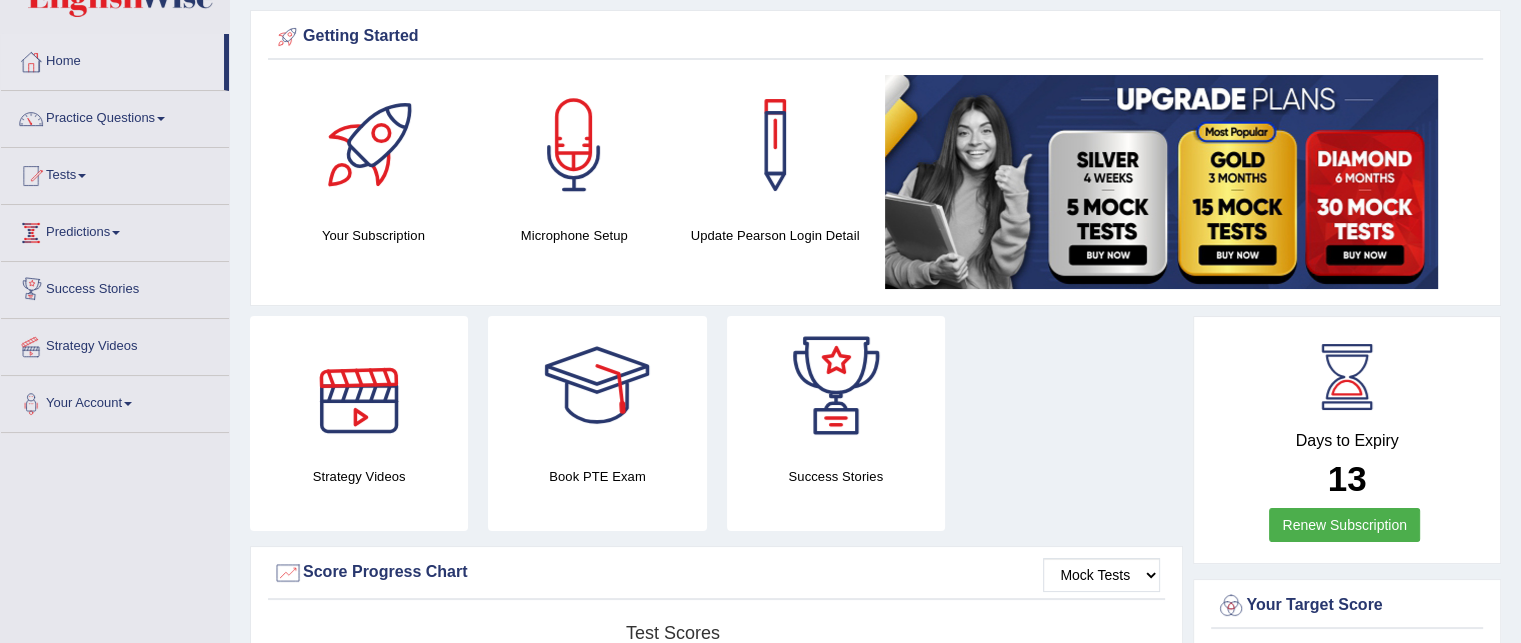 click on "Predictions" at bounding box center [115, 230] 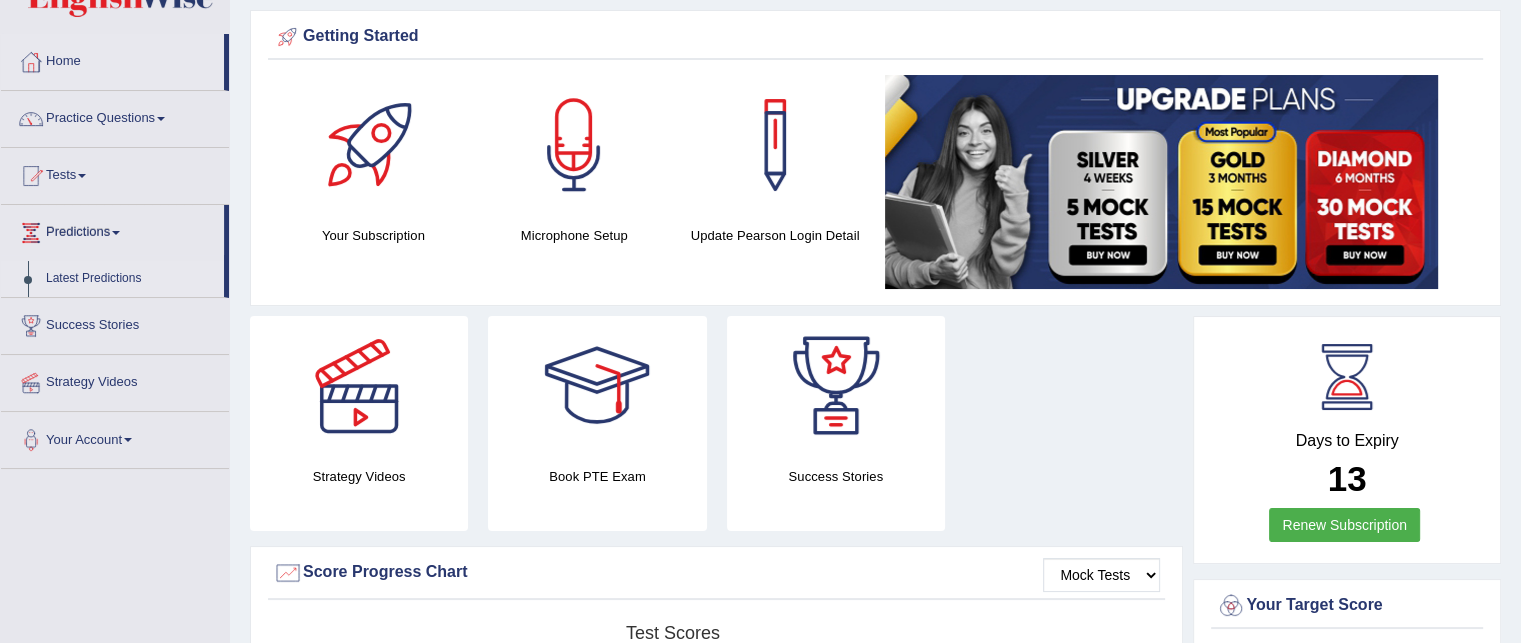 click on "Latest Predictions" at bounding box center [130, 279] 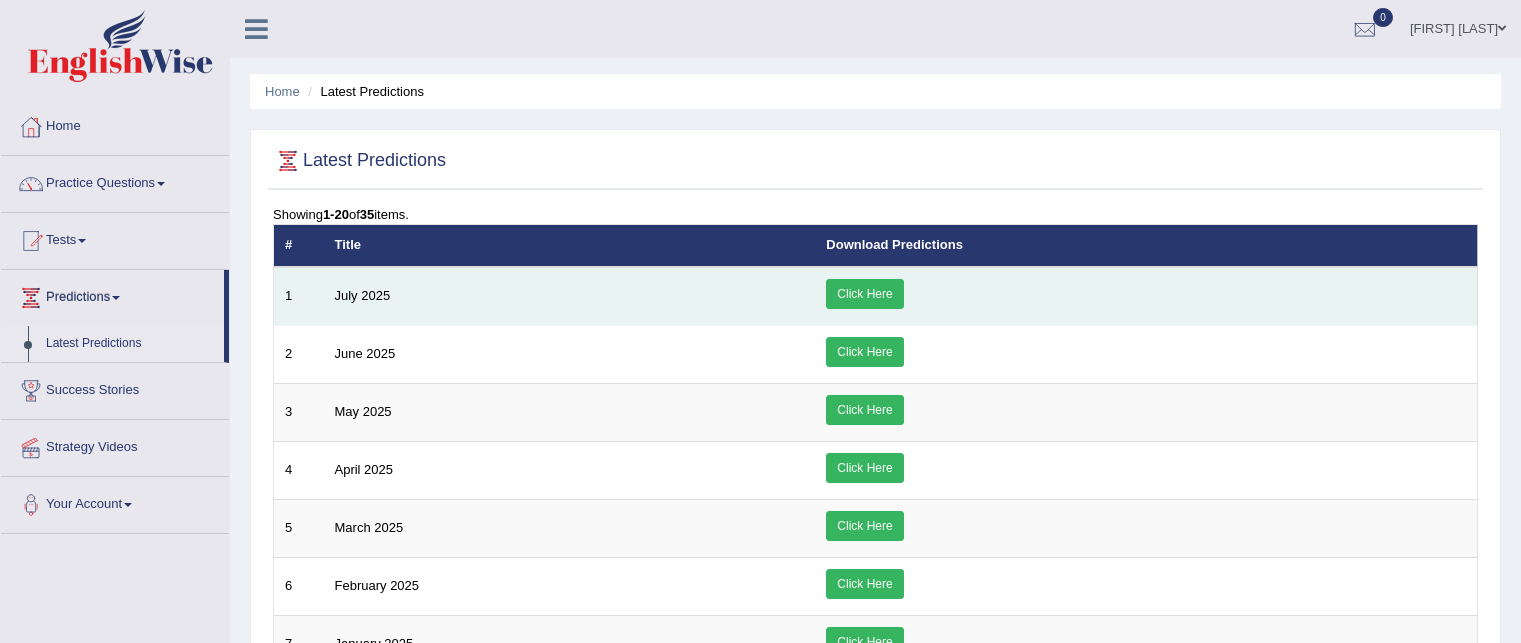 scroll, scrollTop: 0, scrollLeft: 0, axis: both 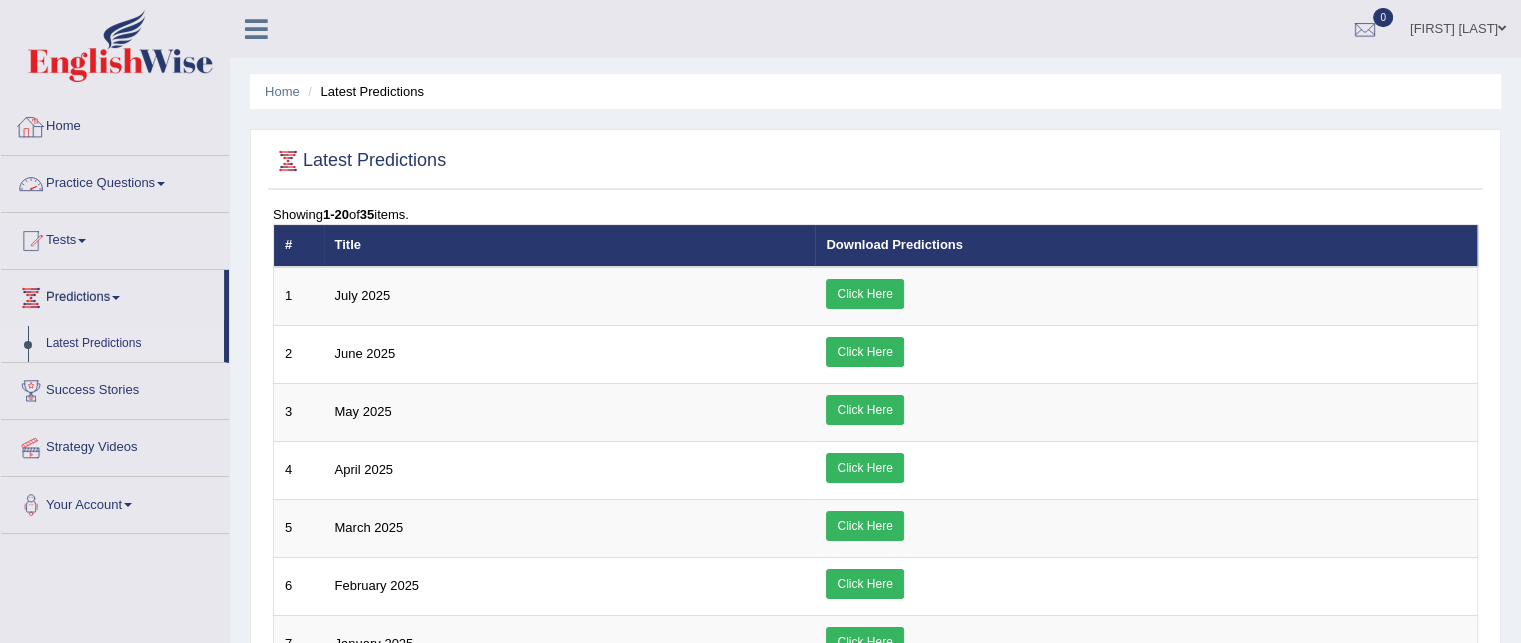 click on "Practice Questions" at bounding box center (115, 181) 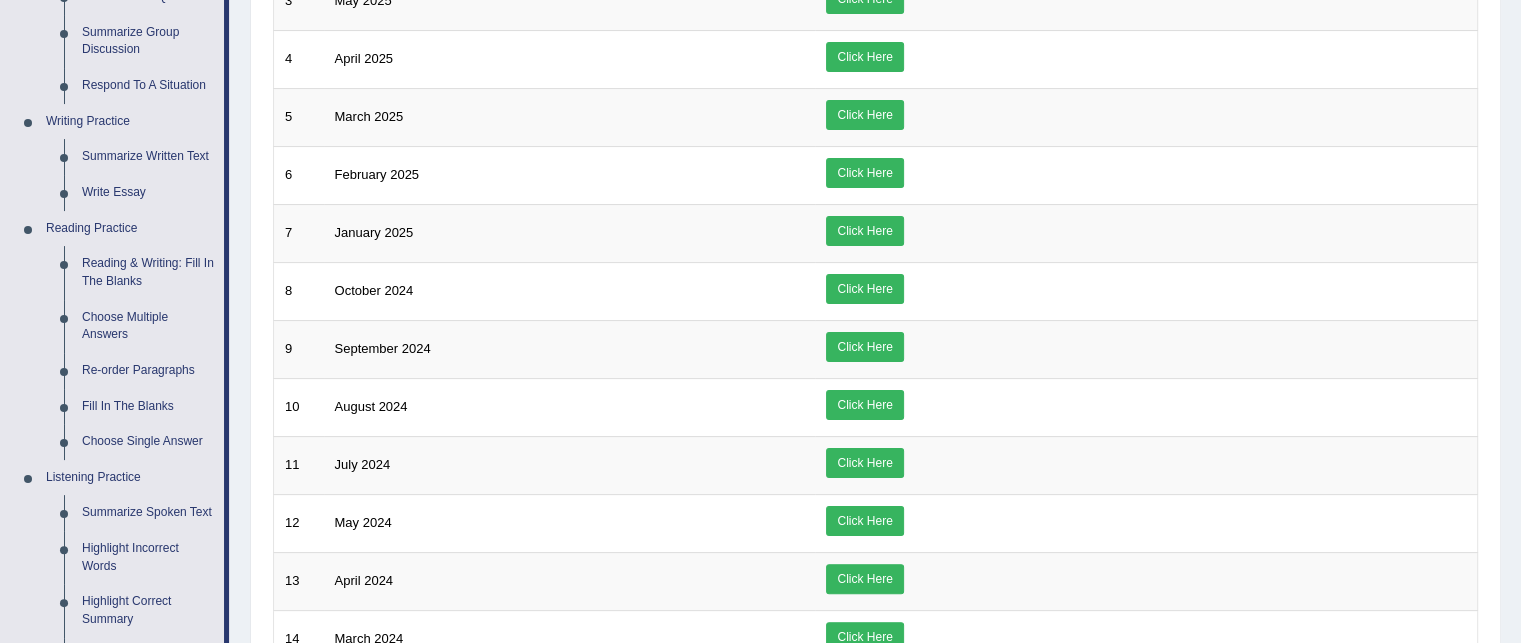 scroll, scrollTop: 423, scrollLeft: 0, axis: vertical 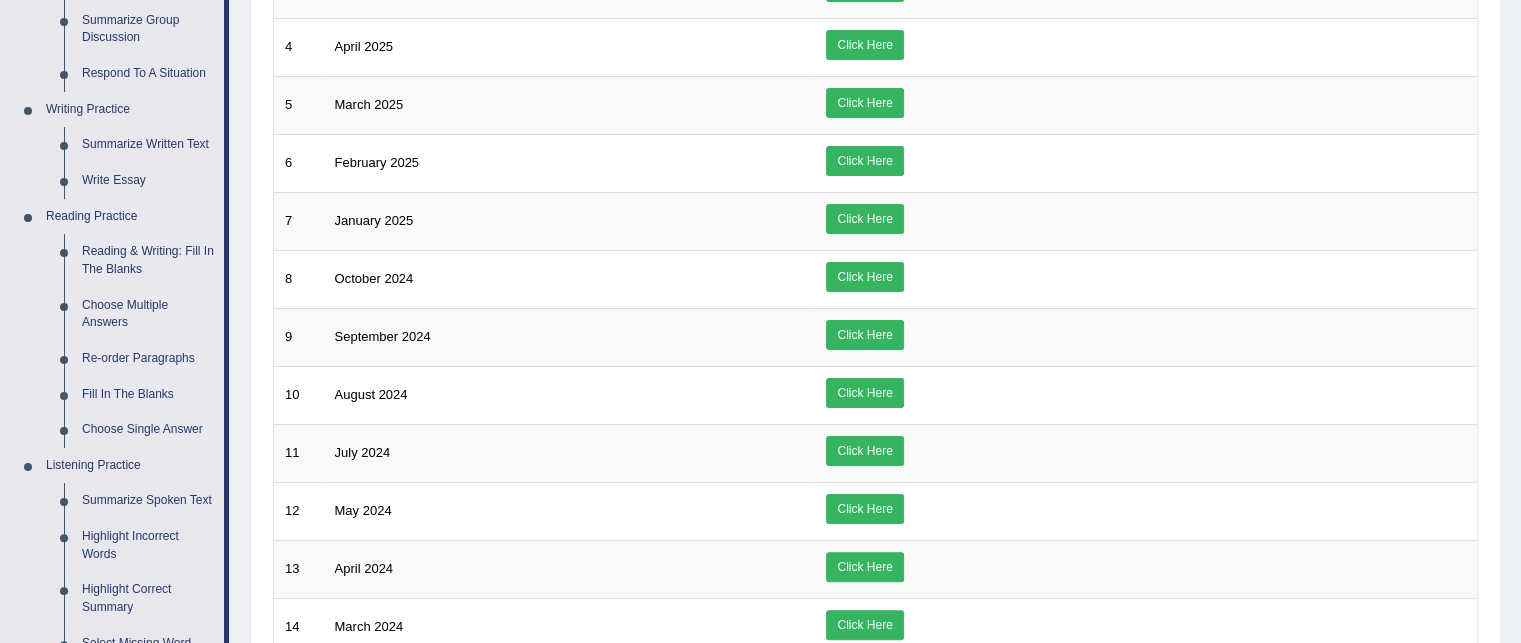 click on "Reading & Writing: Fill In The Blanks" at bounding box center (148, 260) 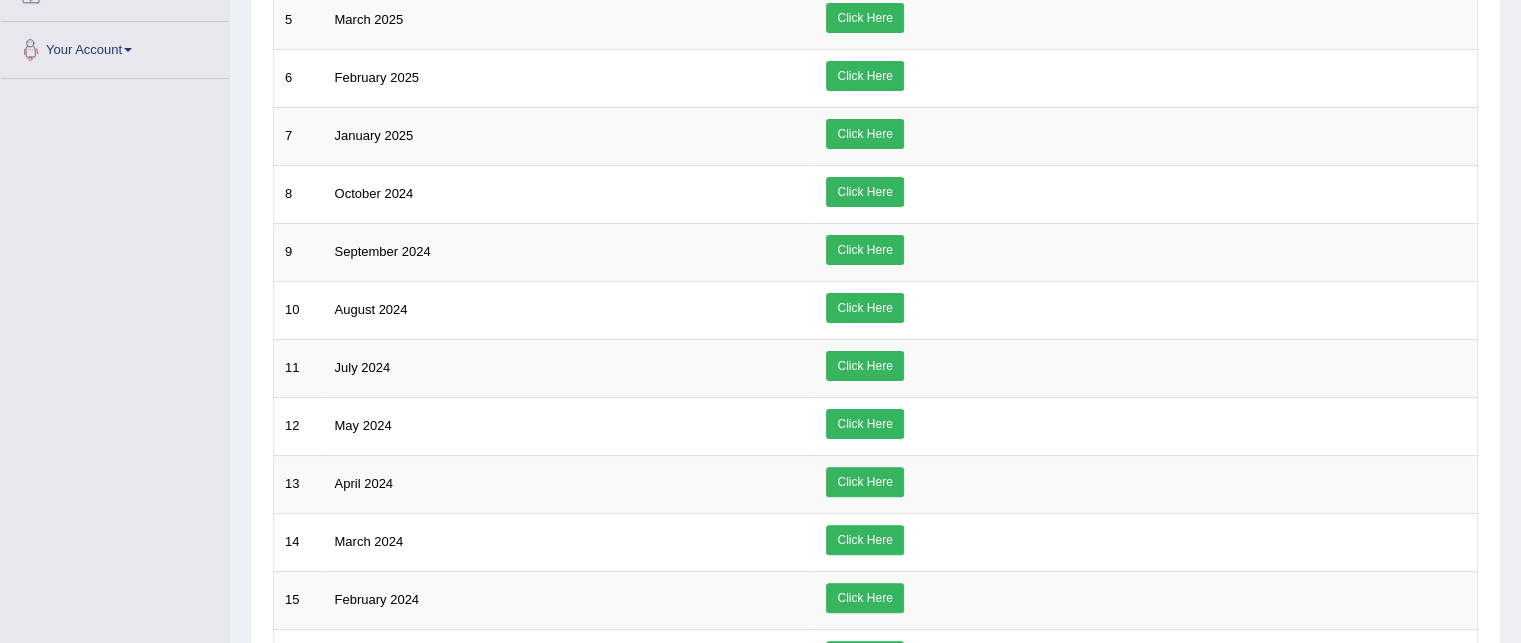 scroll, scrollTop: 533, scrollLeft: 0, axis: vertical 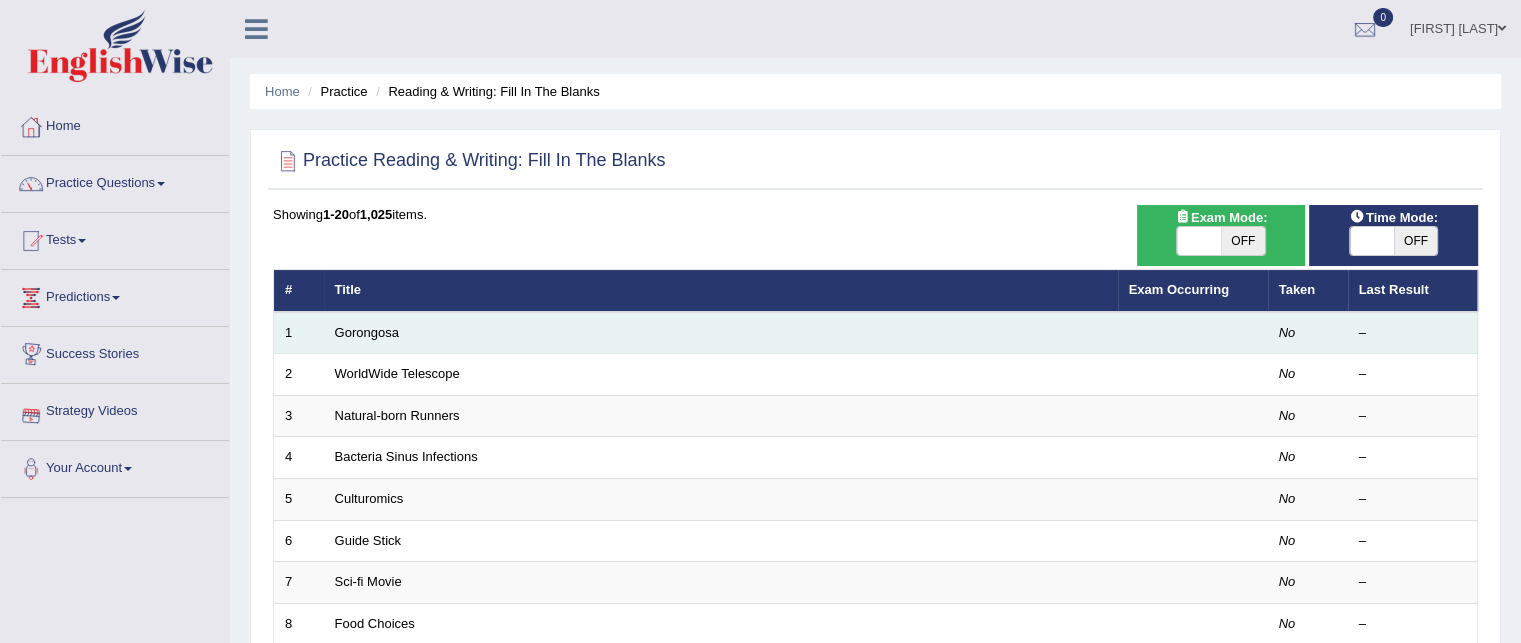 click on "Gorongosa" at bounding box center (721, 333) 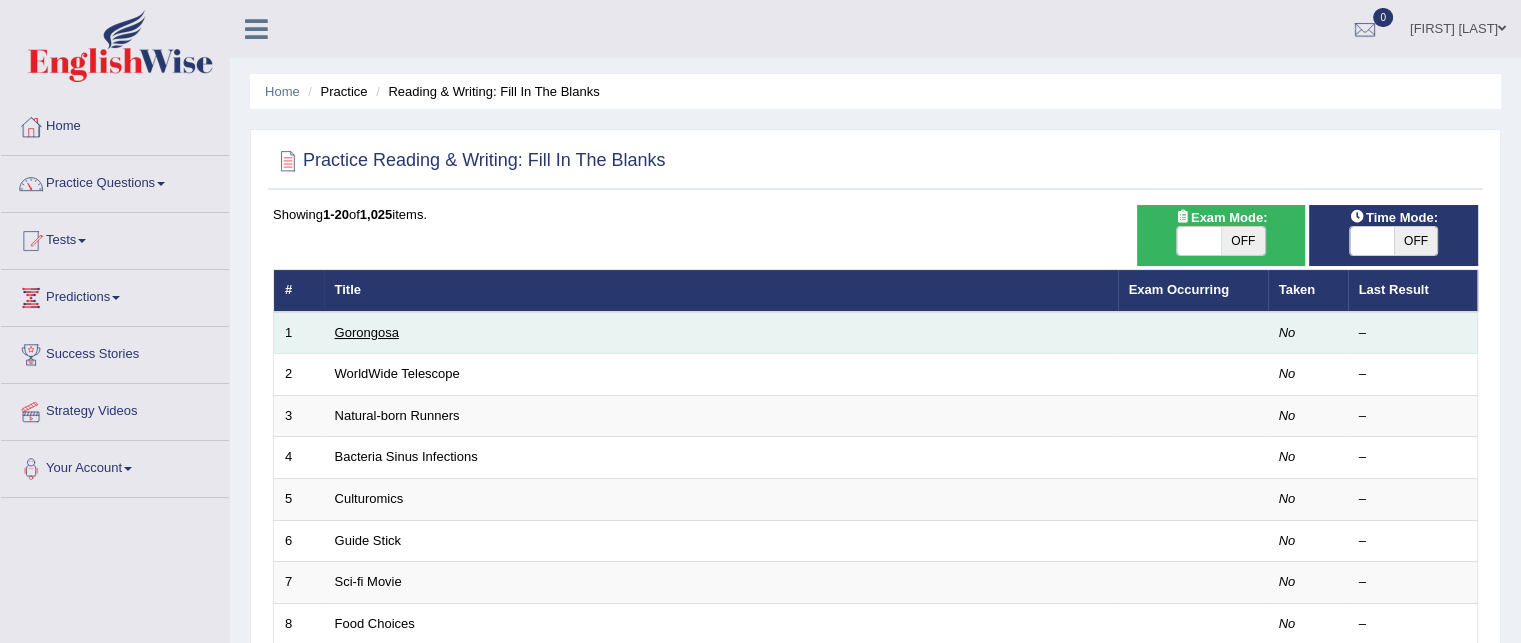click on "Gorongosa" at bounding box center (367, 332) 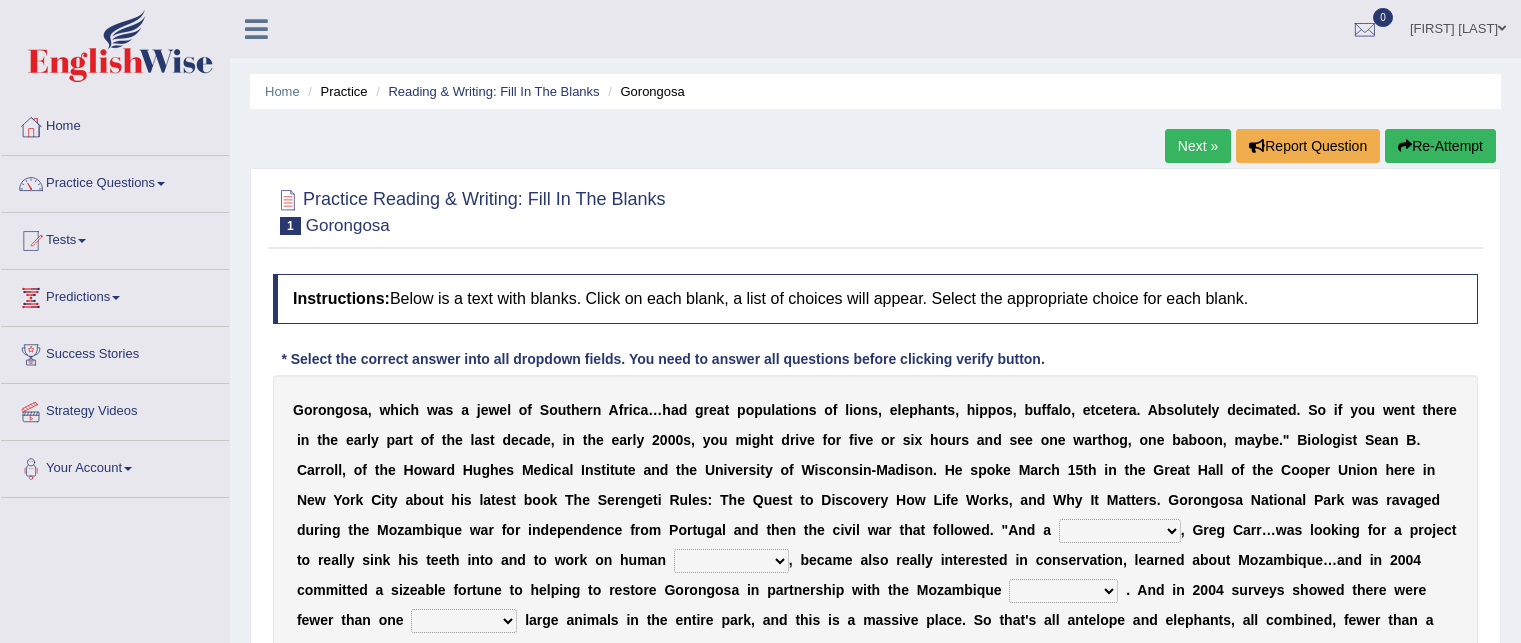 scroll, scrollTop: 0, scrollLeft: 0, axis: both 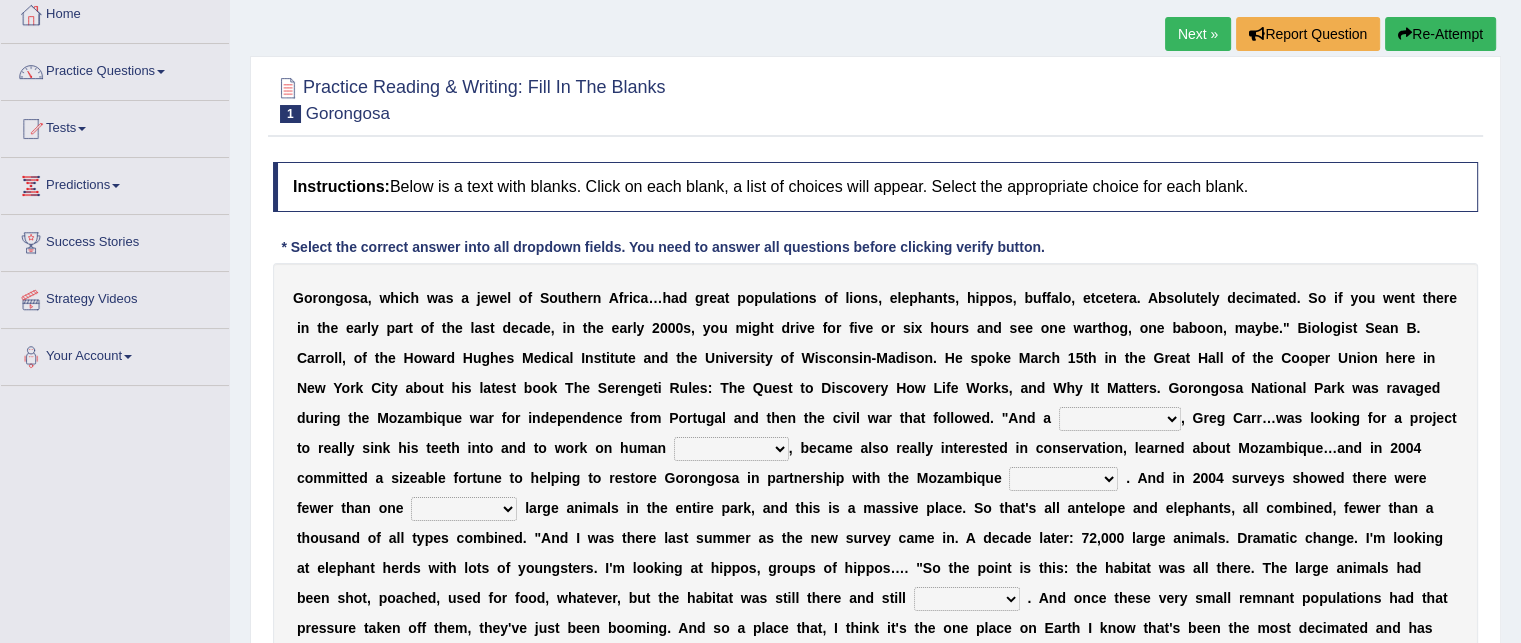 click on "passion solstice ballast philanthropist" at bounding box center (1120, 419) 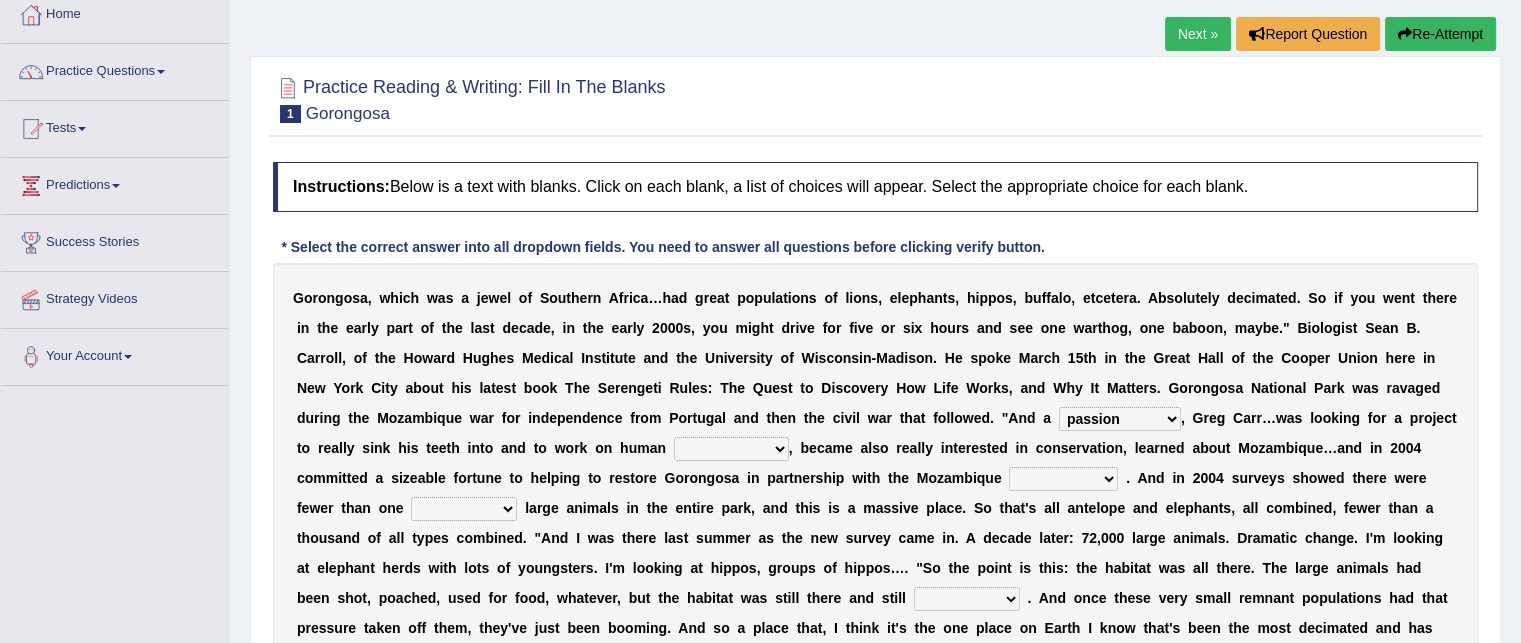 click on "passion solstice ballast philanthropist" at bounding box center [1120, 419] 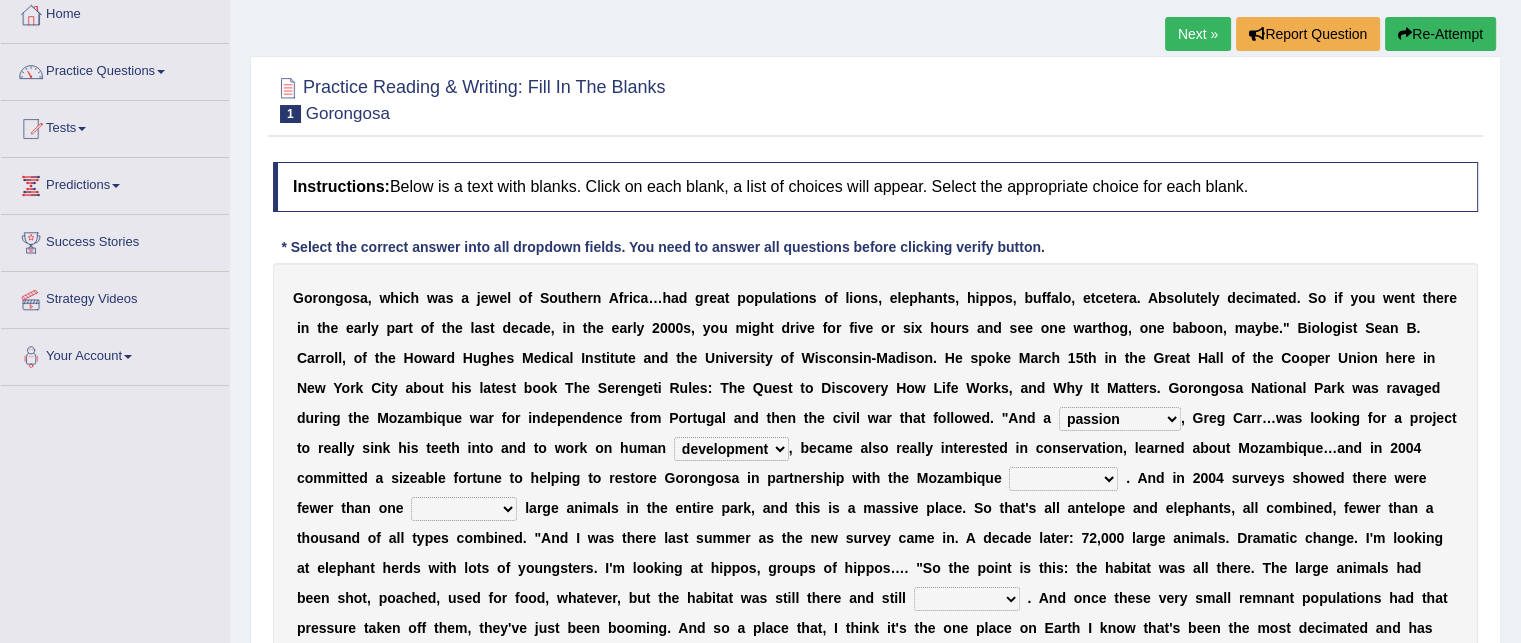 click on "negligence prevalence development malevolence" at bounding box center [731, 449] 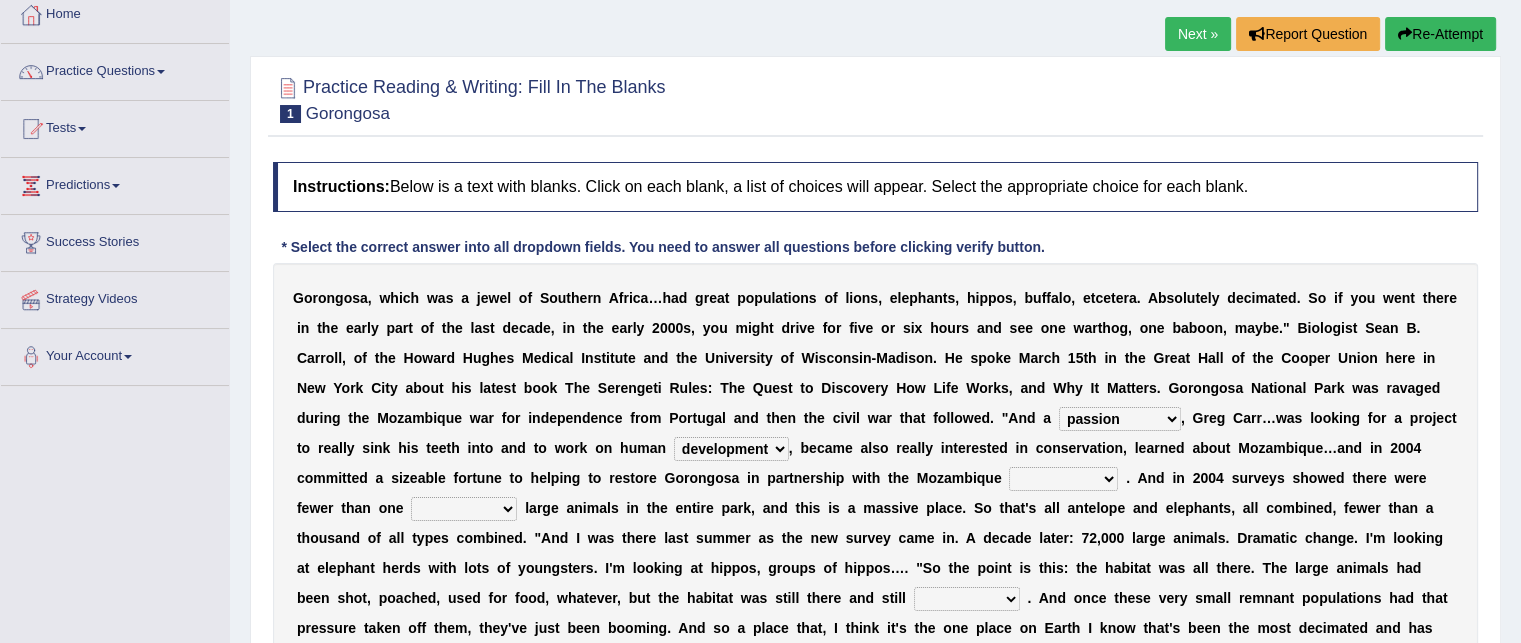 click on "parliament semanticist government journalist" at bounding box center [1063, 479] 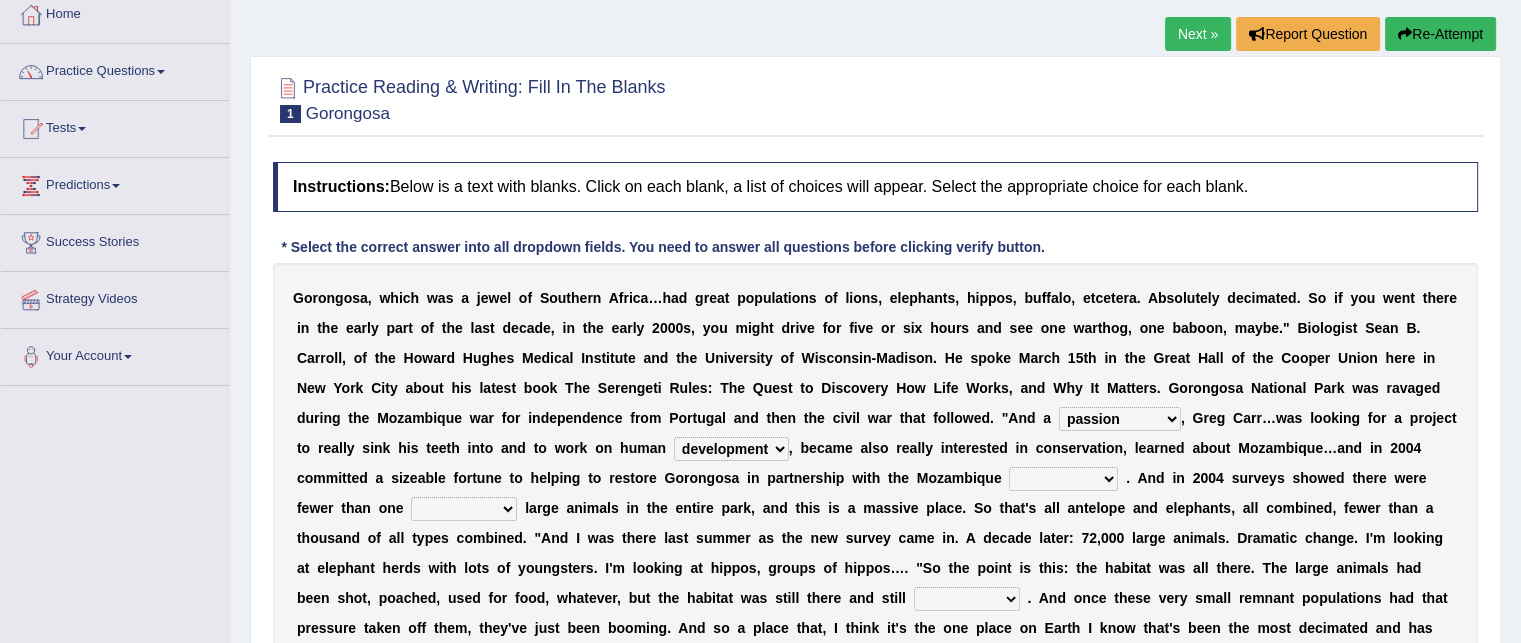 select on "journalist" 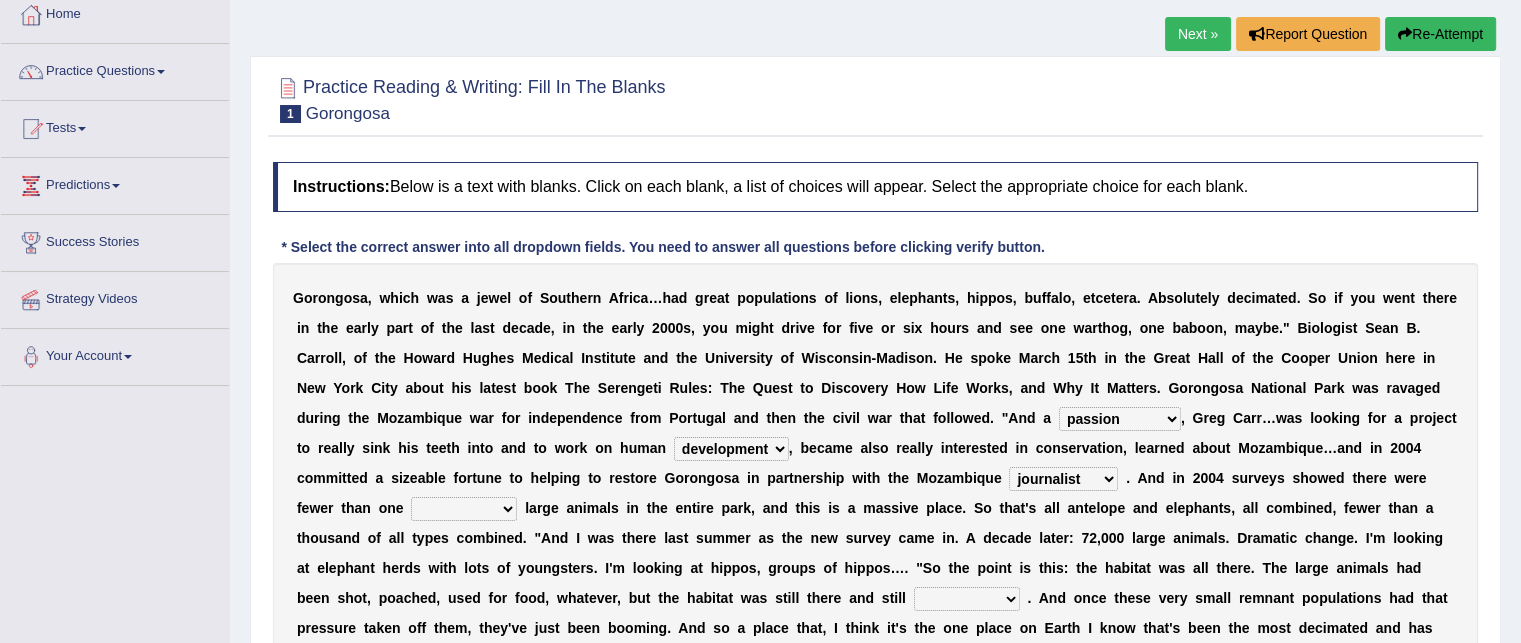 click on "parliament semanticist government journalist" at bounding box center (1063, 479) 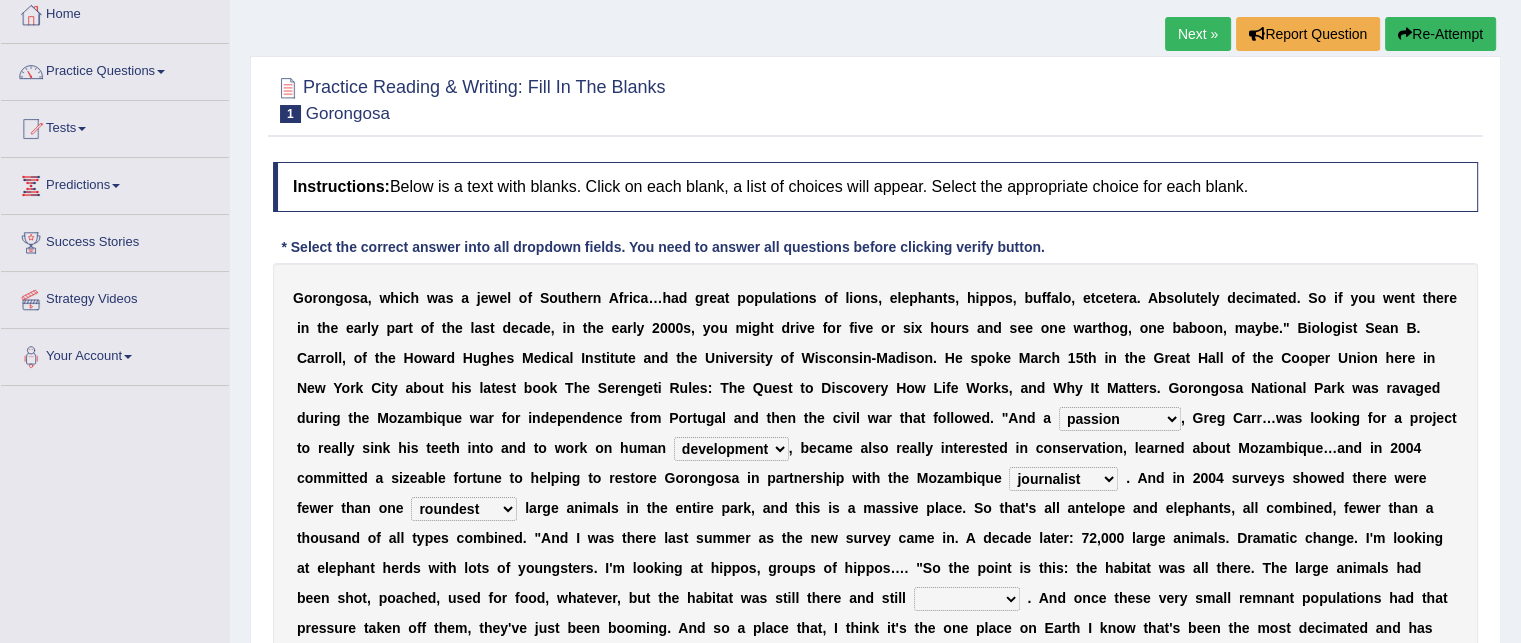click on "G o r o n g o s a ,    w h i c h    w a s    a    j e w e l    o f    S o u t h e r n    A f r i c a … h a d    g r e a t    p o p u l a t i o n s    o f    l i o n s ,    e l e p h a n t s ,    h i p p o s ,    b u f f a l o ,    e t c e t e r a .    A b s o l u t e l y    d e c i m a t e d .    S o    i f    y o u    w e n t    t h e r e    i n    t h e    e a r l y    p a r t    o f    t h e    l a s t    d e c a d e ,    i n    t h e    e a r l y    2 0 0 0 s ,    y o u    m i g h t    d r i v e    f o r    f i v e    o r    s i x    h o u r s    a n d    s e e    o n e    w a r t h o g ,    o n e    b a b o o n ,    m a y b e . "    B i o l o g i s t    S e a n    B .    C a r r o l l ,    o f    t h e    H o w a r d    H u g h e s    M e d i c a l    I n s t i t u t e    a n d    t h e    U n i v e r s i t y    o f    W i s c o n s i n - M a d i s o n .    H e    s p o k e    M a r c h    1 5 t h    i n    t h e    G r e a t    H" at bounding box center [875, 478] 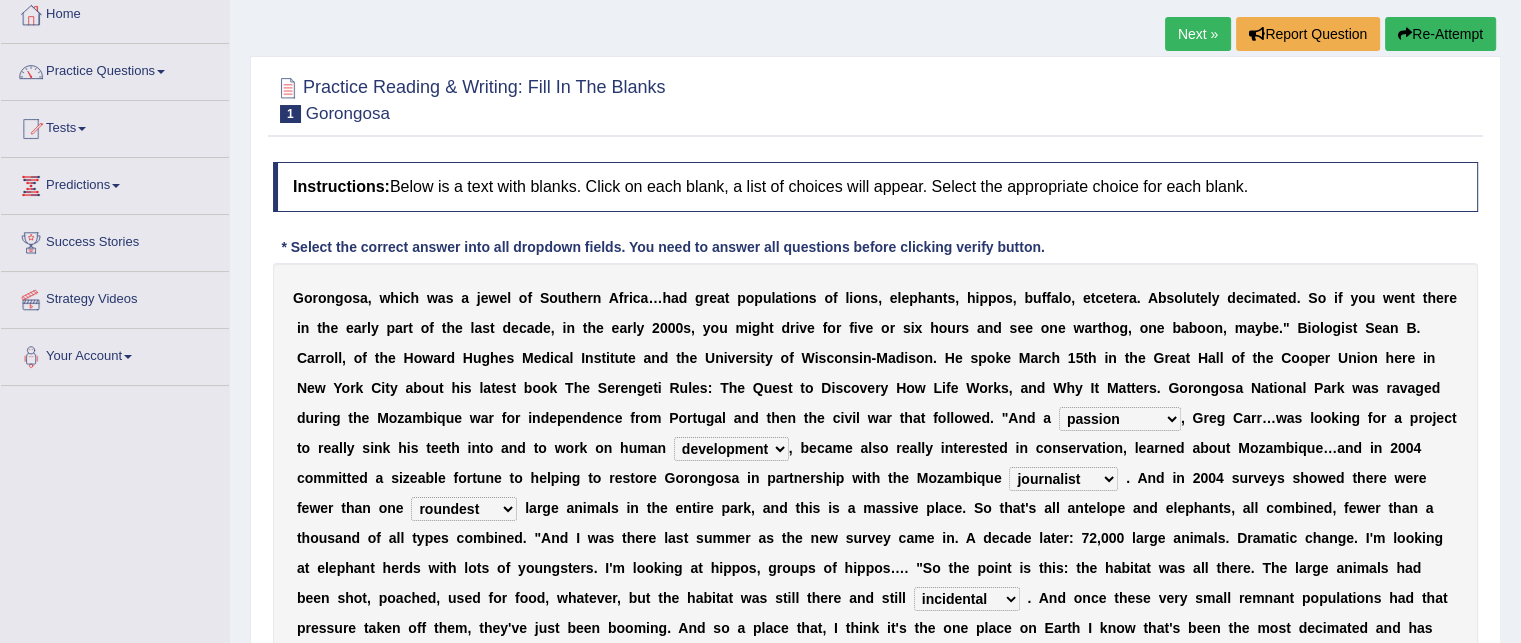 click on "assertive incidental compulsive productive" at bounding box center (967, 599) 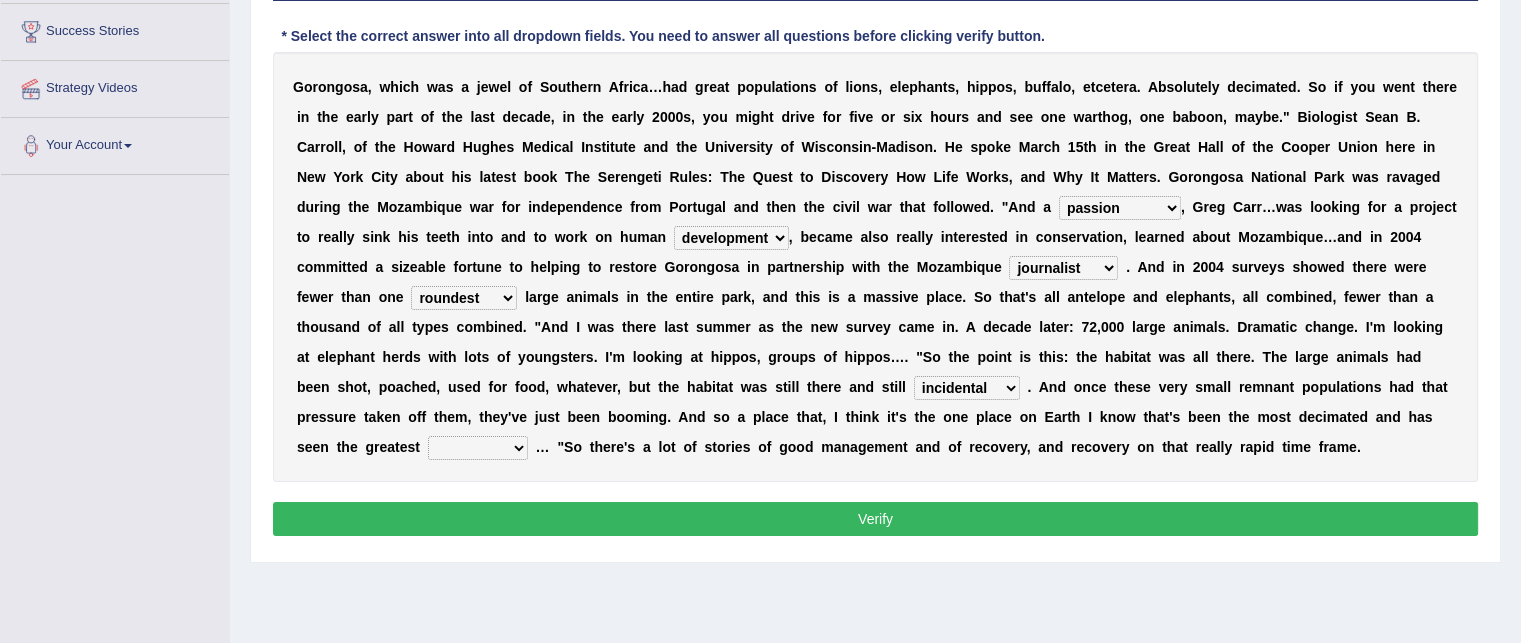 scroll, scrollTop: 326, scrollLeft: 0, axis: vertical 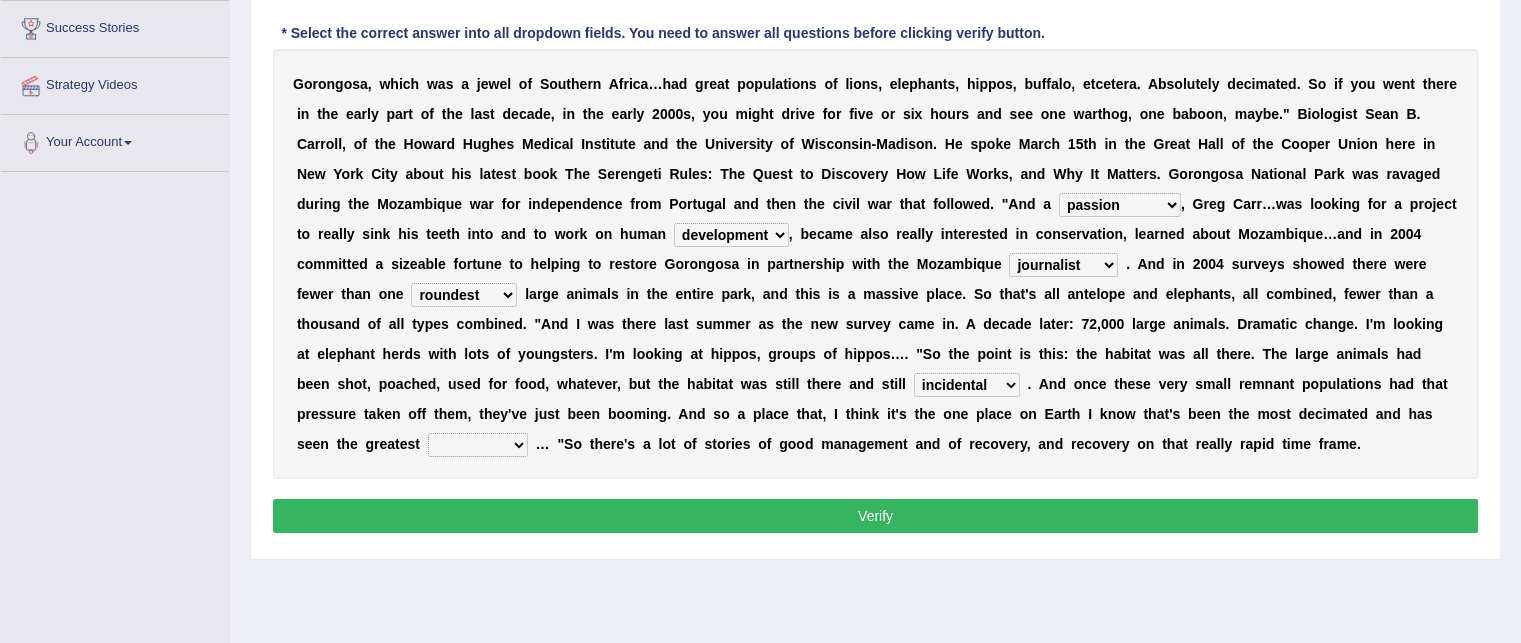 click on "recovery efficacy golly stumpy" at bounding box center (478, 445) 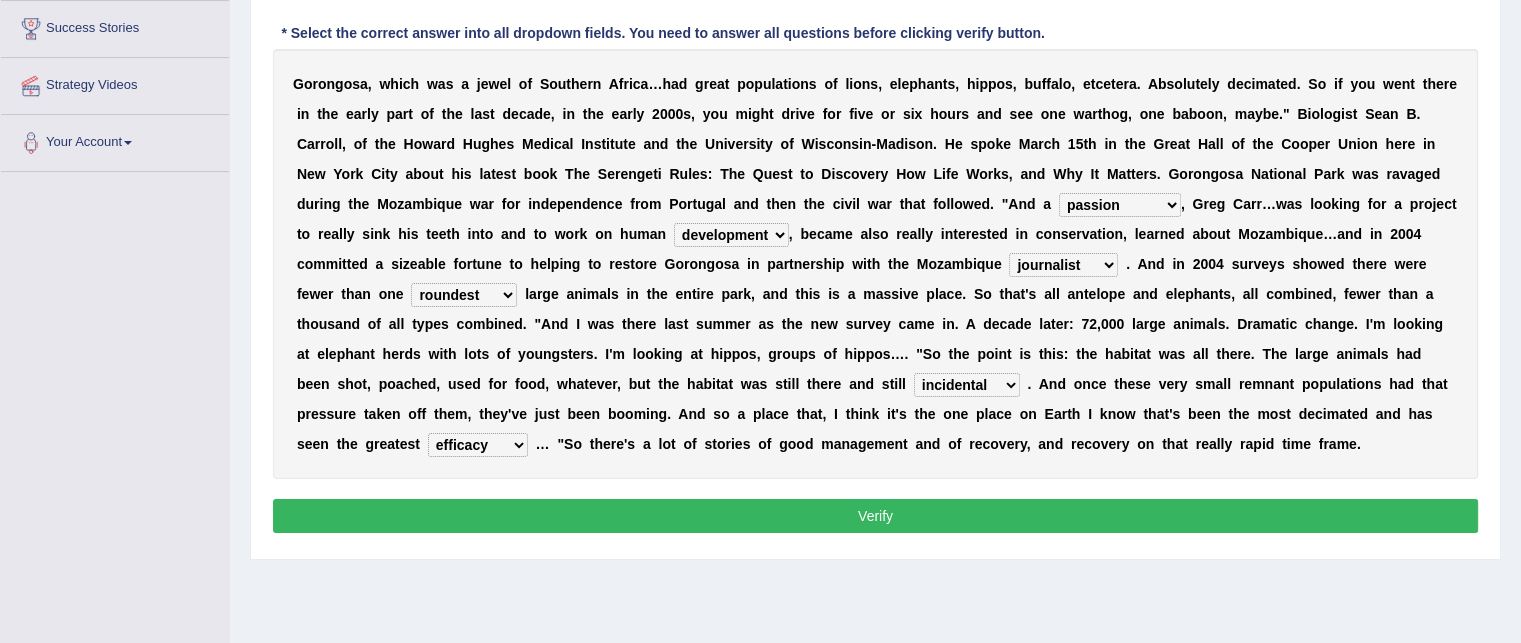click on "Verify" at bounding box center (875, 516) 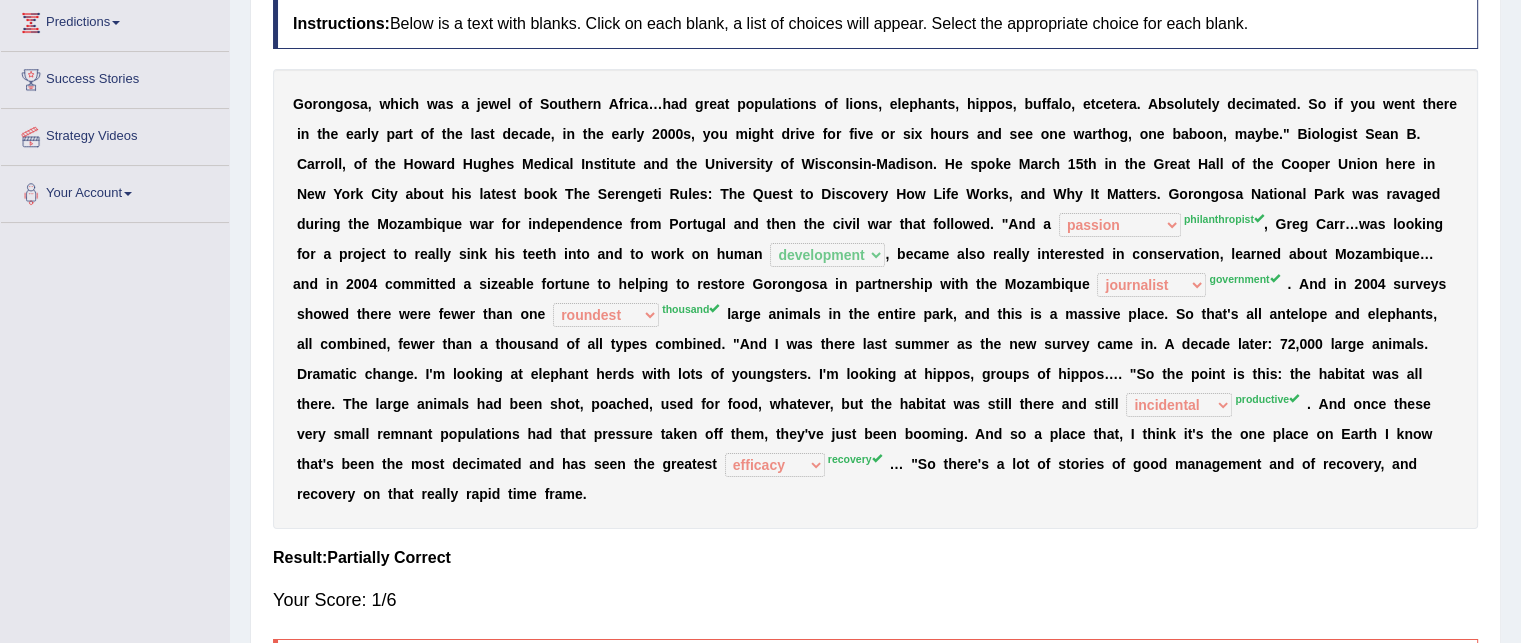scroll, scrollTop: 274, scrollLeft: 0, axis: vertical 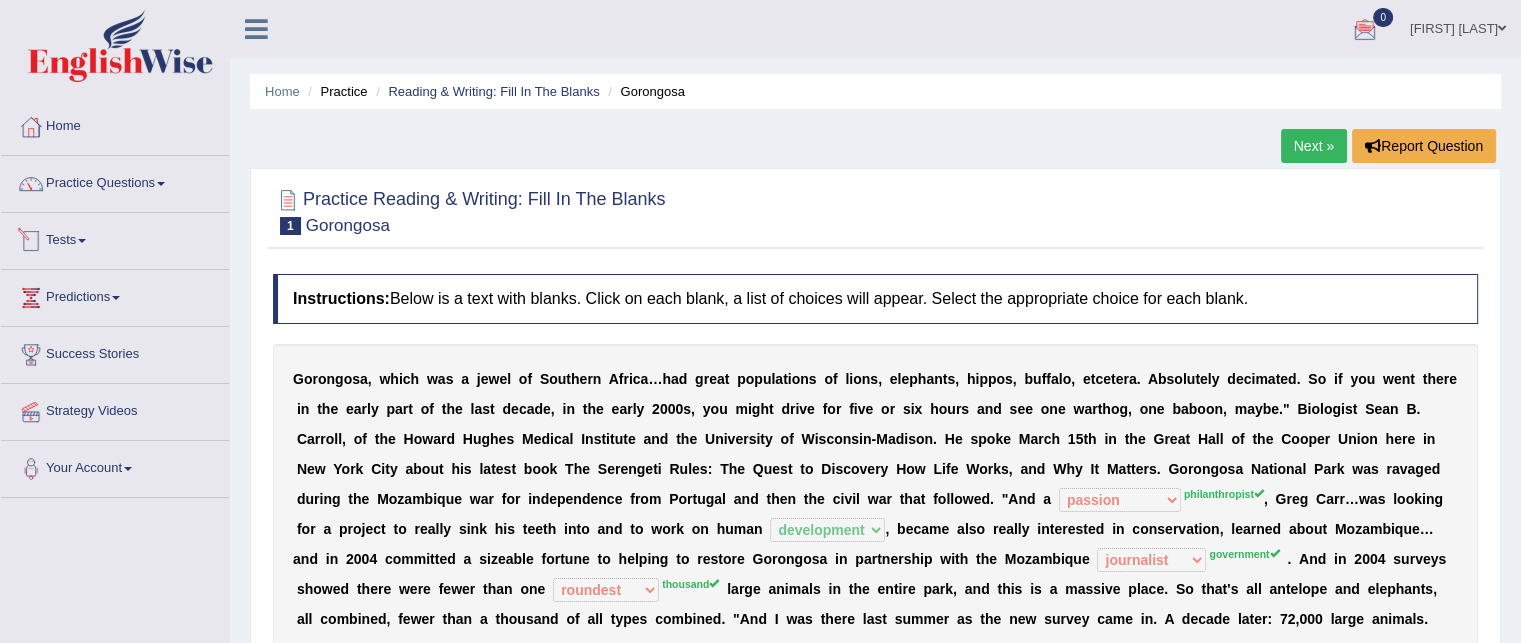 click on "Tests" at bounding box center [115, 238] 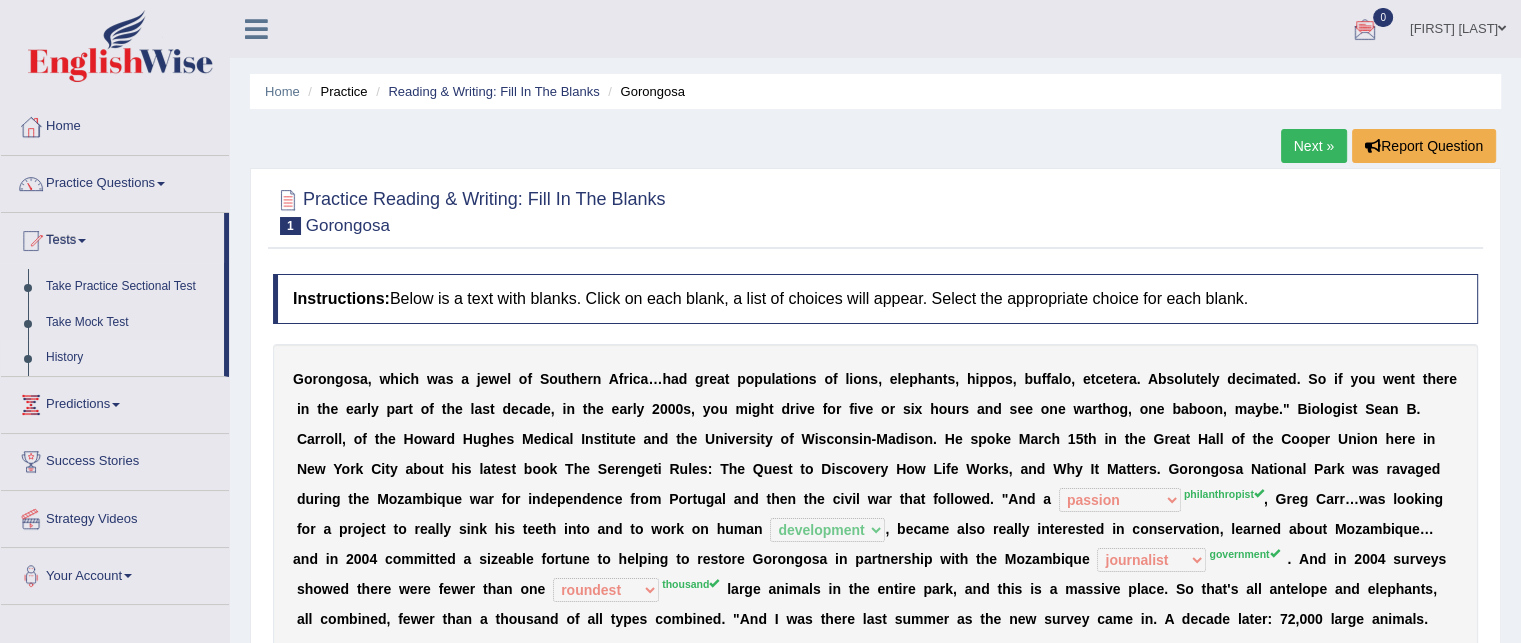 click on "History" at bounding box center [130, 358] 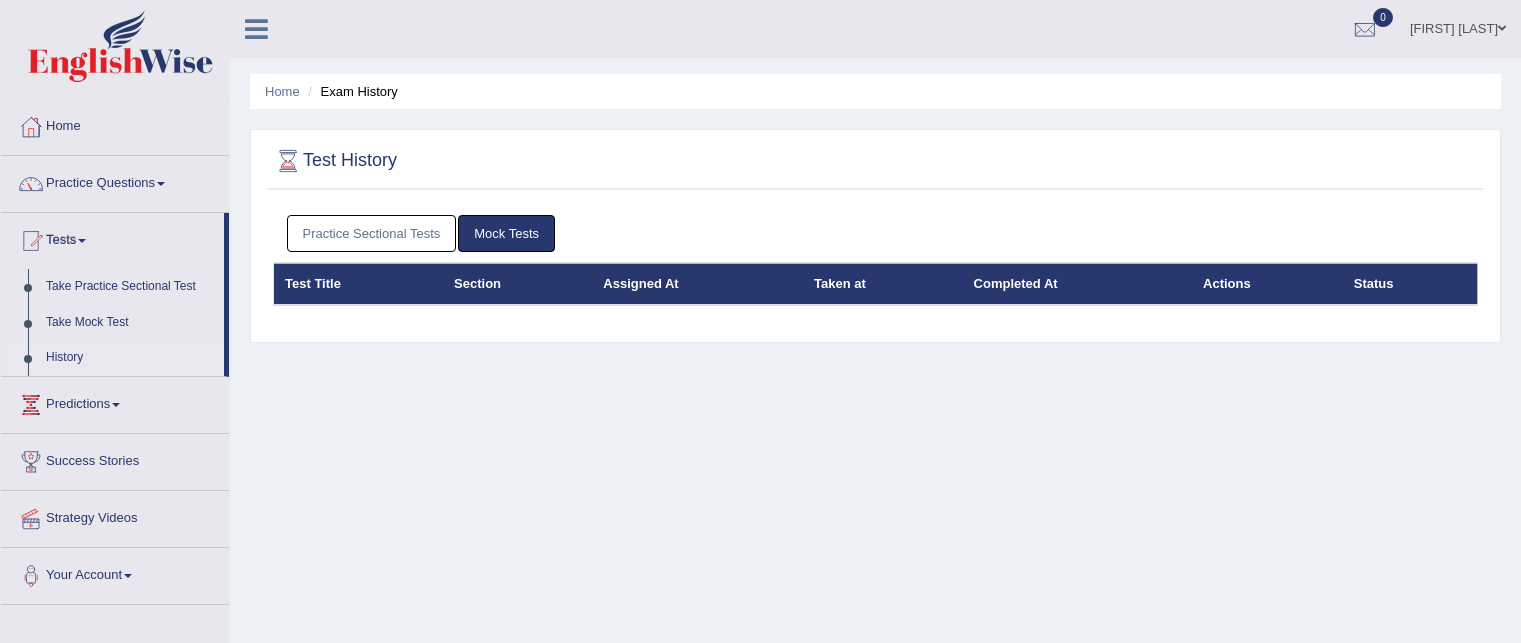 click on "Practice Sectional Tests" at bounding box center [372, 233] 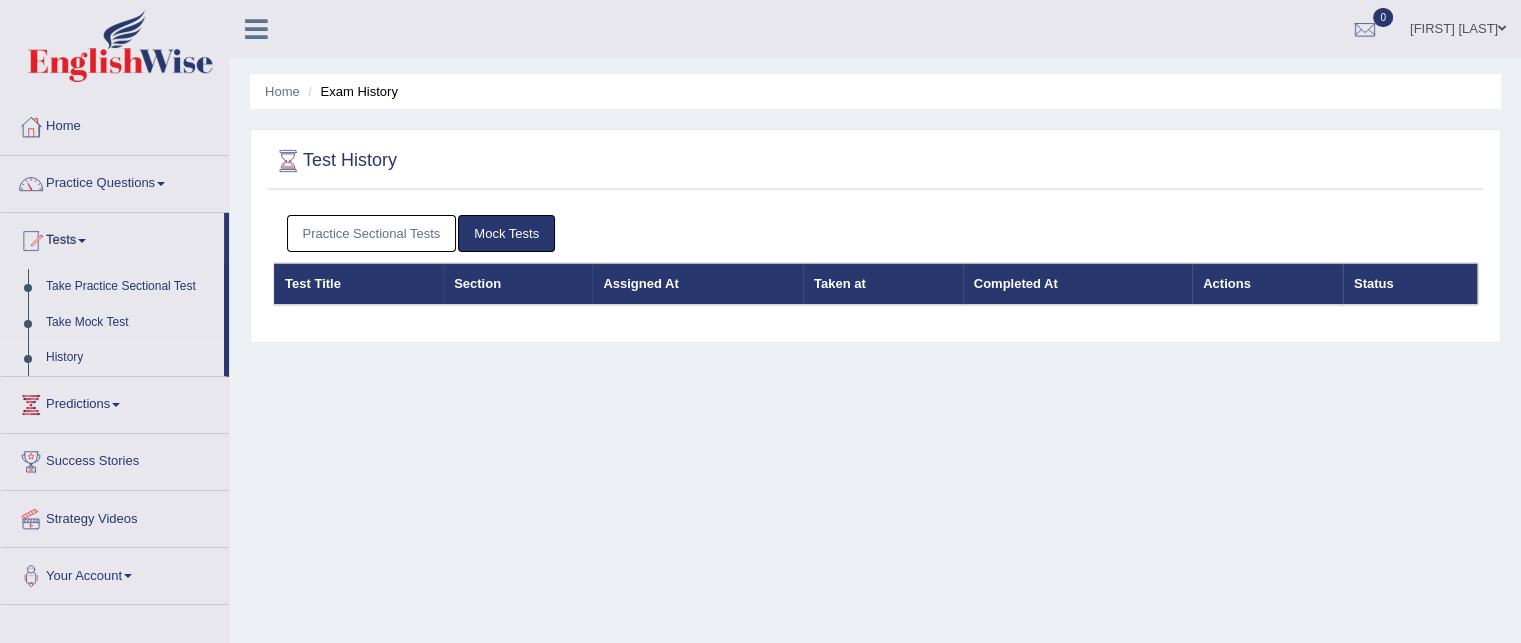 scroll, scrollTop: 0, scrollLeft: 0, axis: both 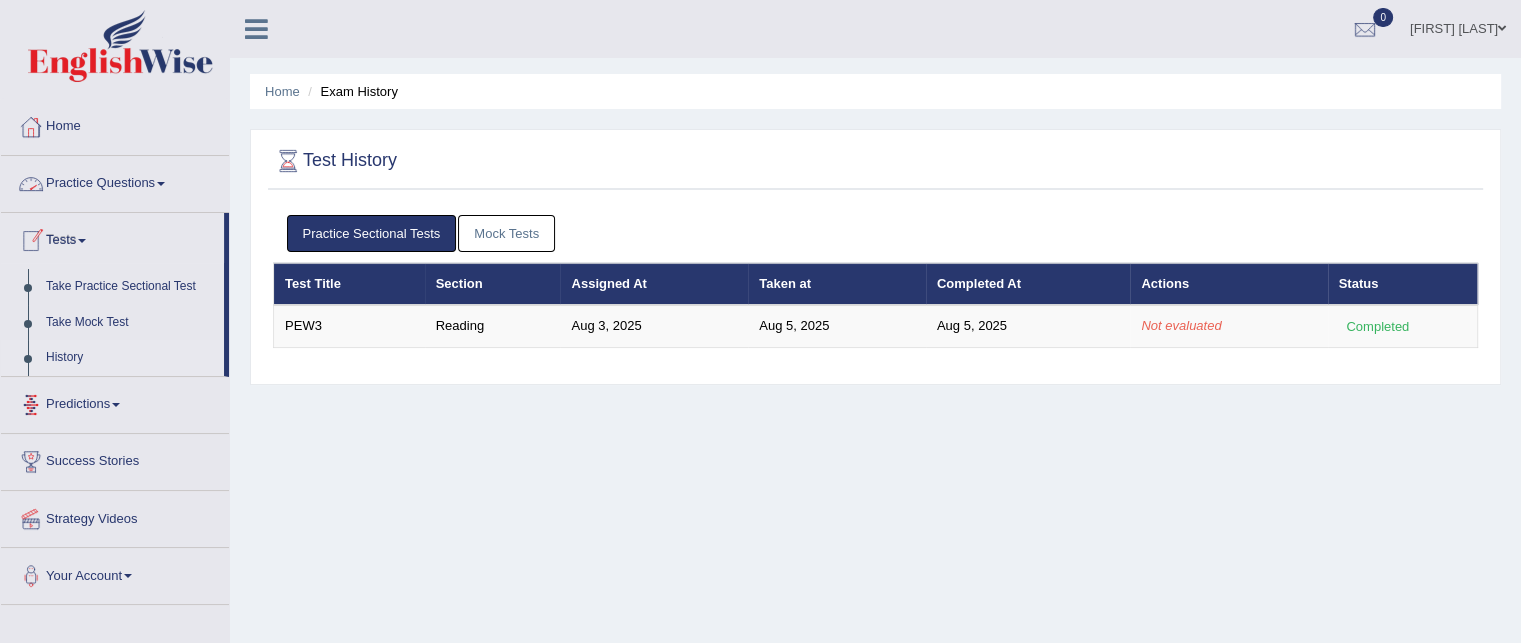 click on "History" at bounding box center (130, 358) 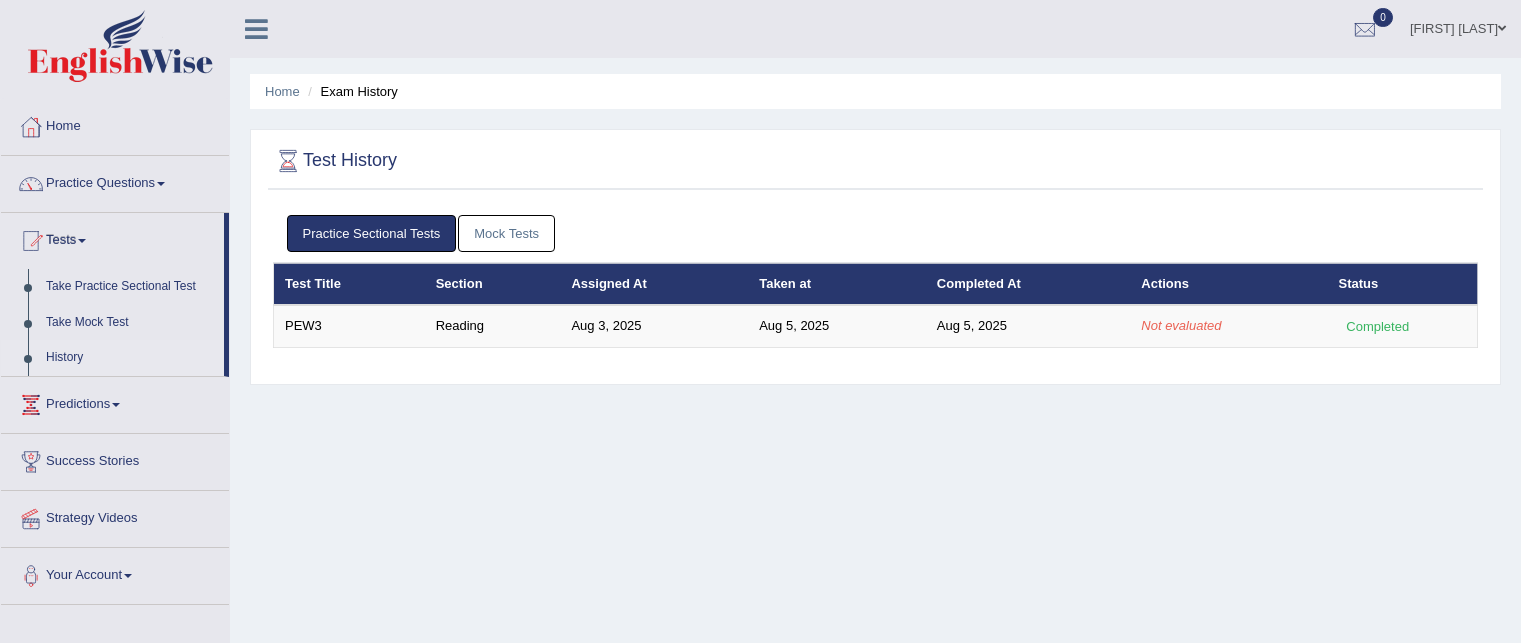 scroll, scrollTop: 0, scrollLeft: 0, axis: both 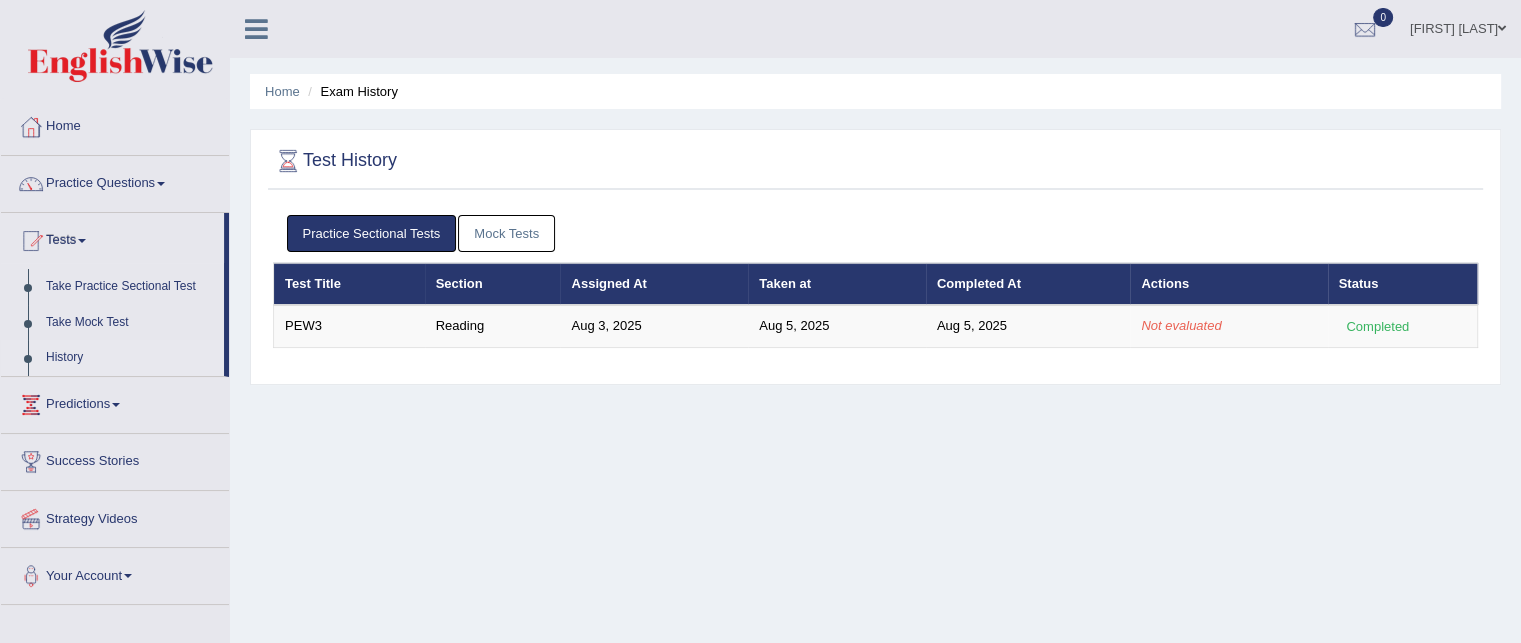 drag, startPoint x: 0, startPoint y: 413, endPoint x: 0, endPoint y: 401, distance: 12 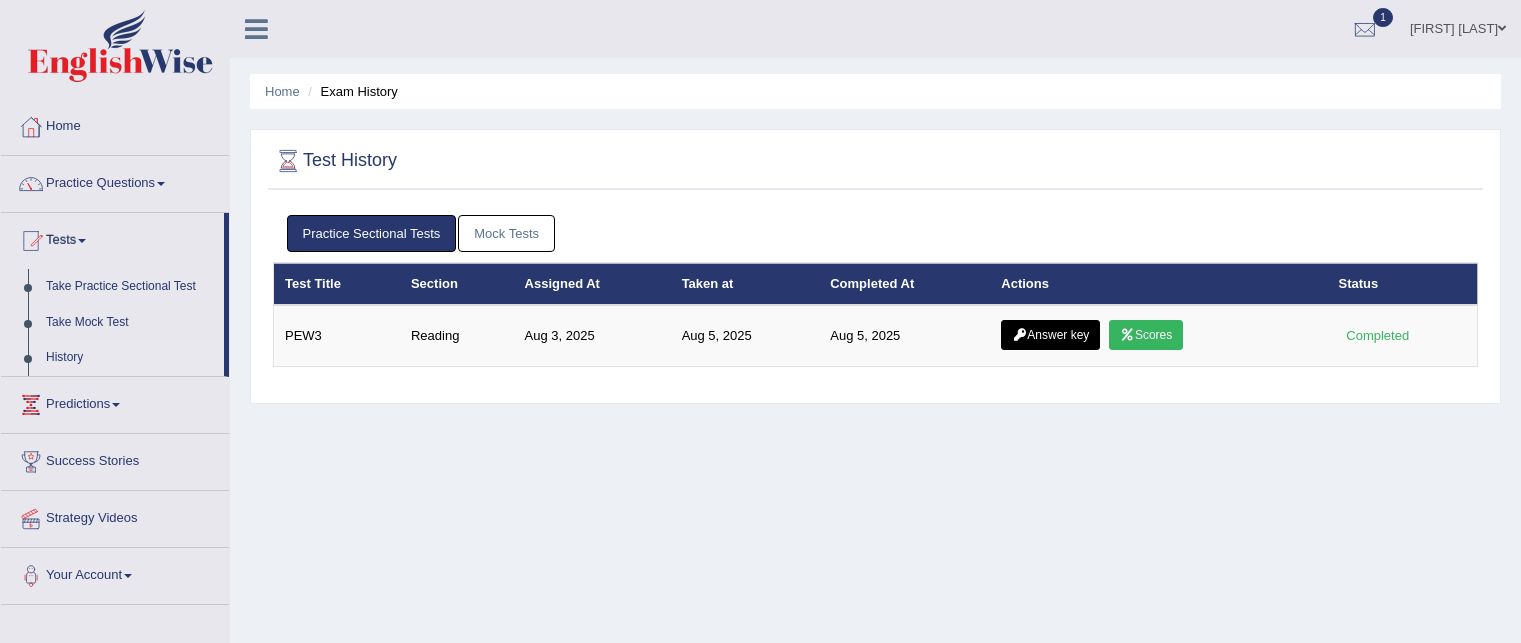 scroll, scrollTop: 0, scrollLeft: 0, axis: both 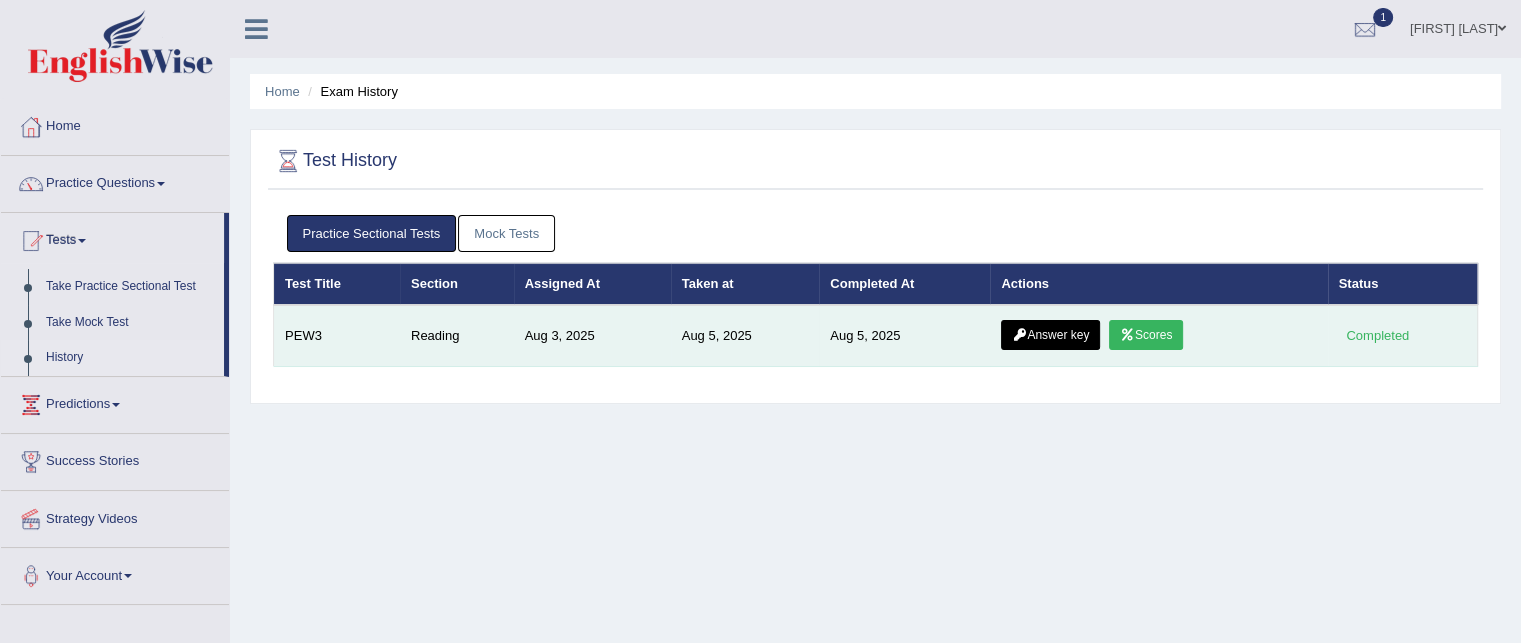click on "Scores" at bounding box center [1146, 335] 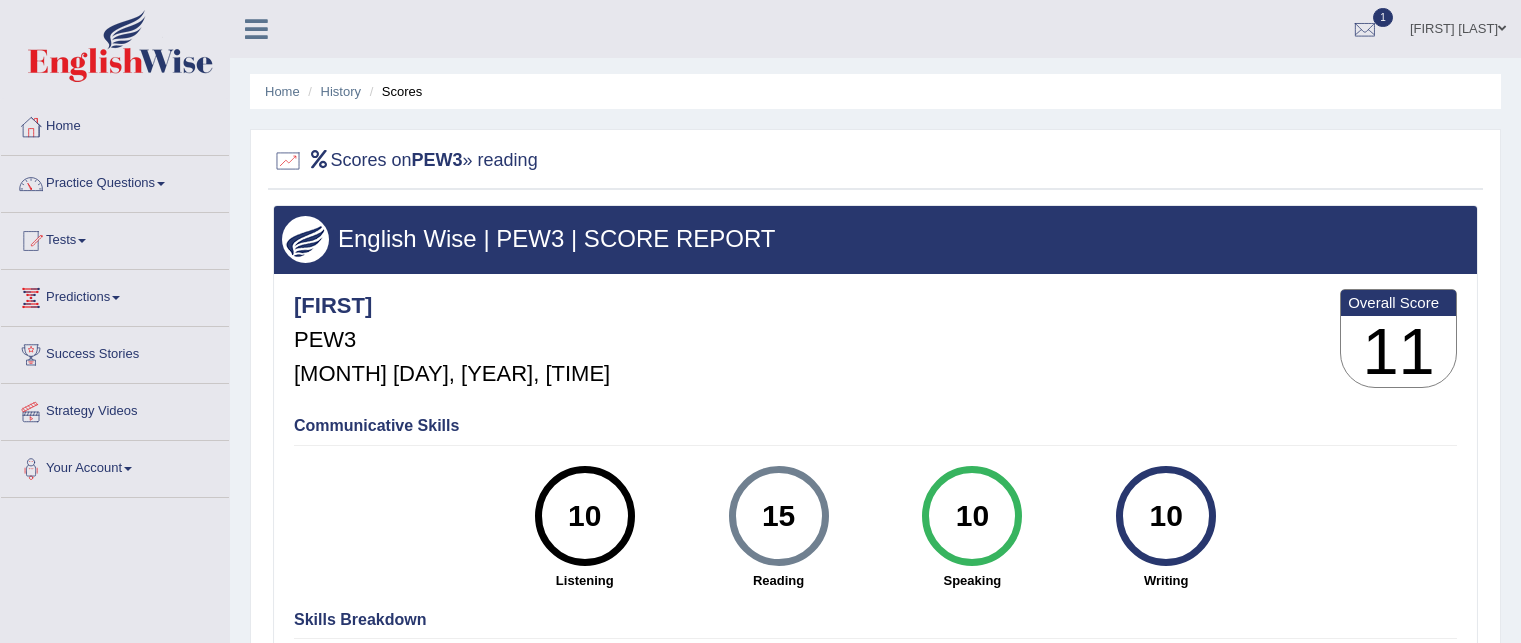 scroll, scrollTop: 0, scrollLeft: 0, axis: both 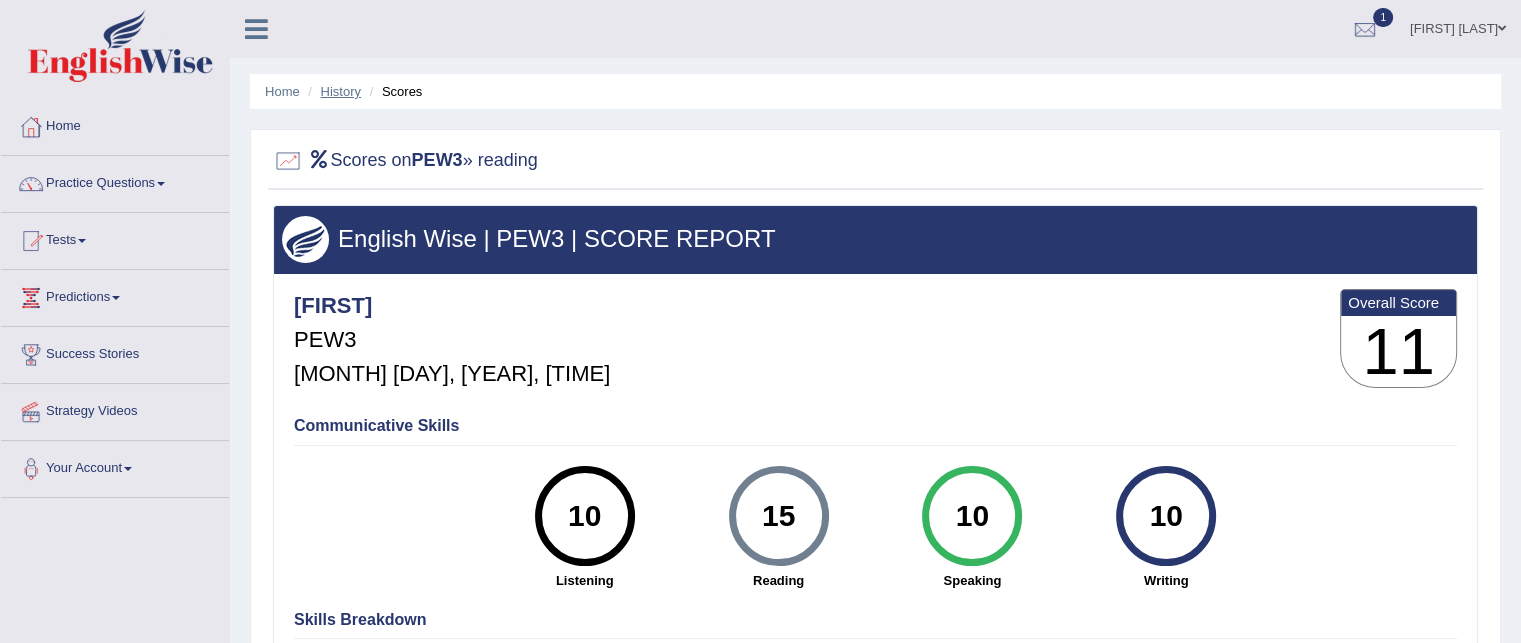 click on "History" at bounding box center [341, 91] 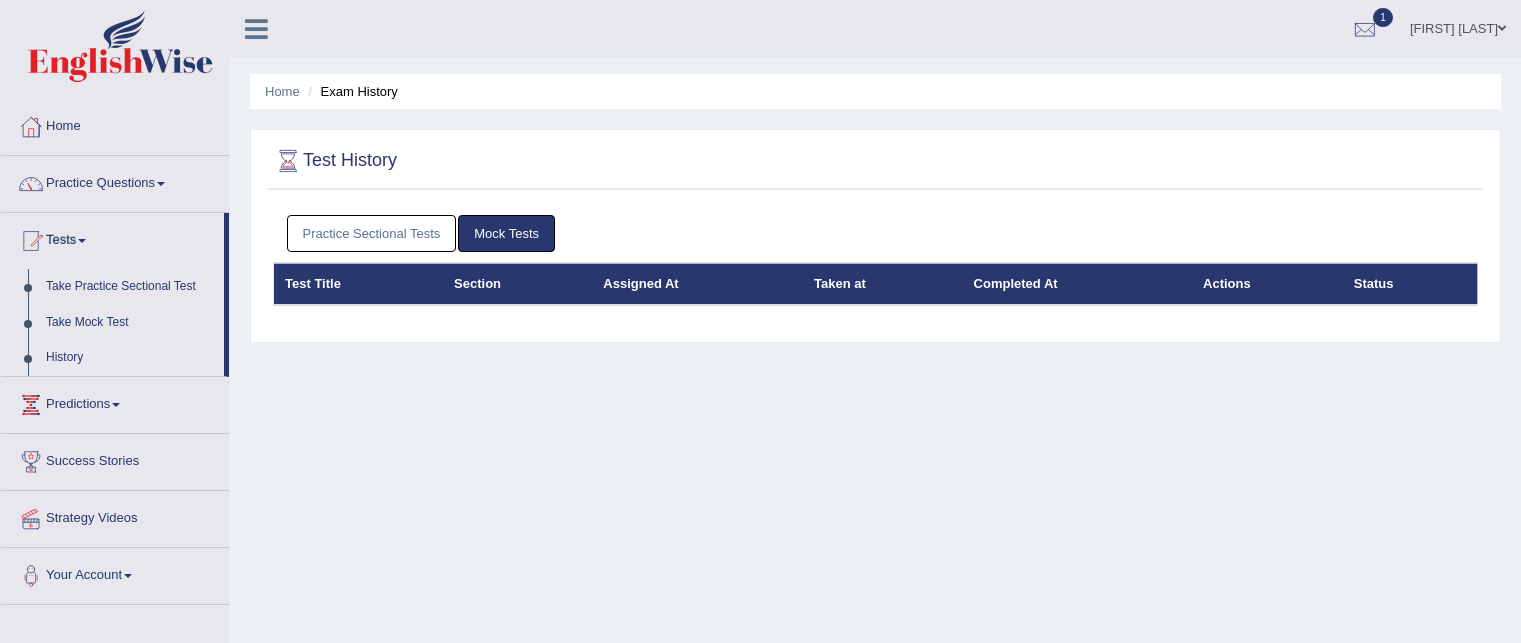 scroll, scrollTop: 0, scrollLeft: 0, axis: both 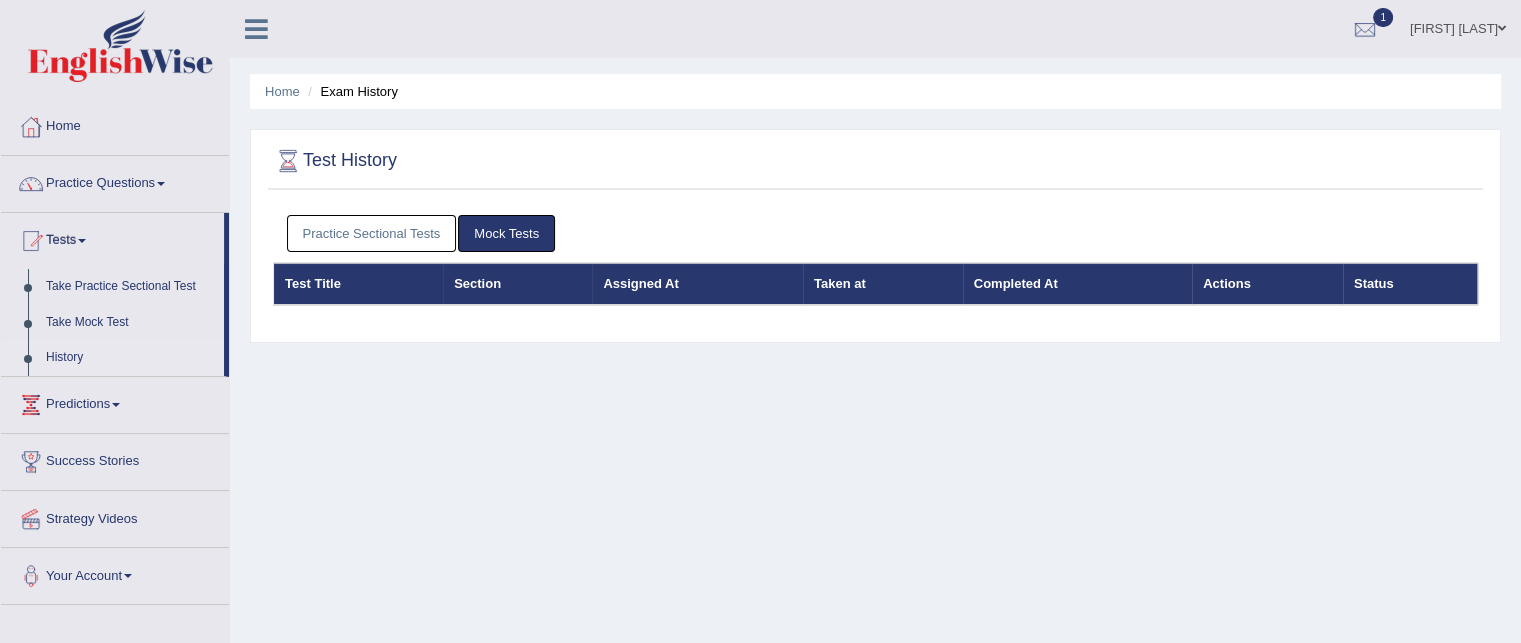 click on "Practice Sectional Tests" at bounding box center [372, 233] 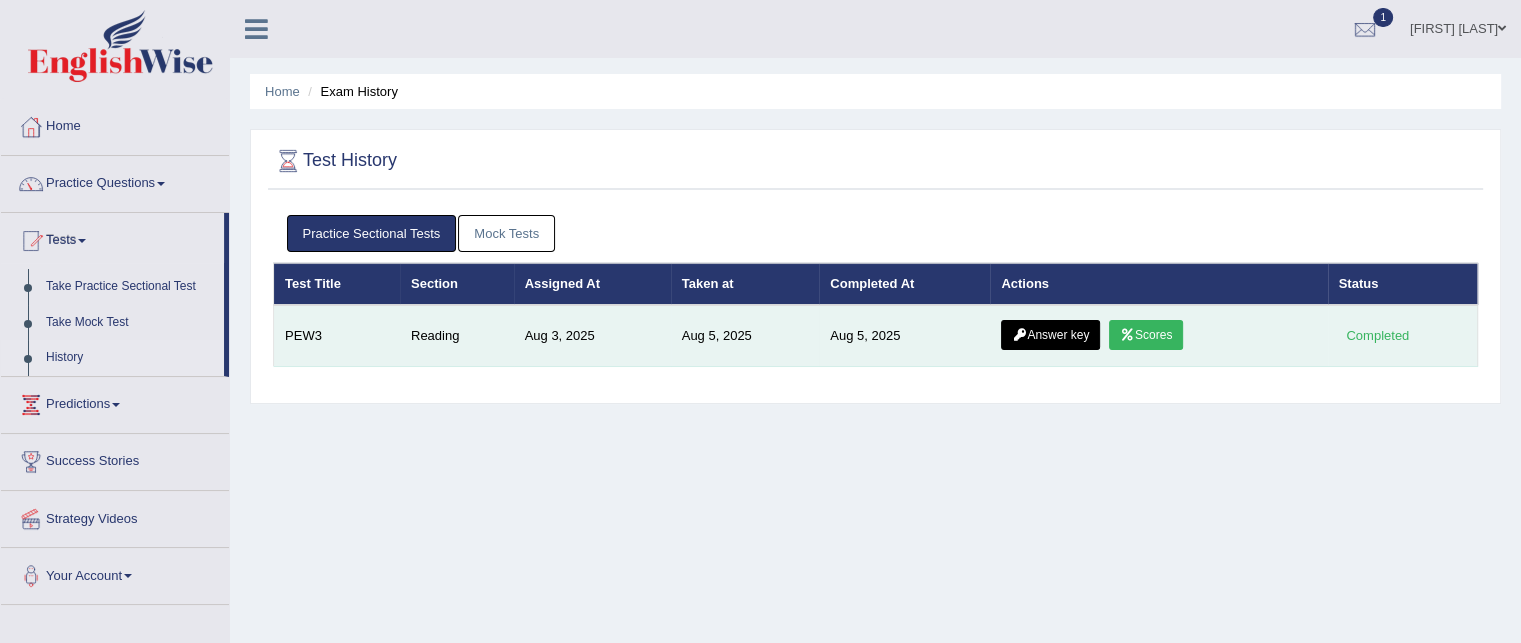 click on "Answer key" at bounding box center [1050, 335] 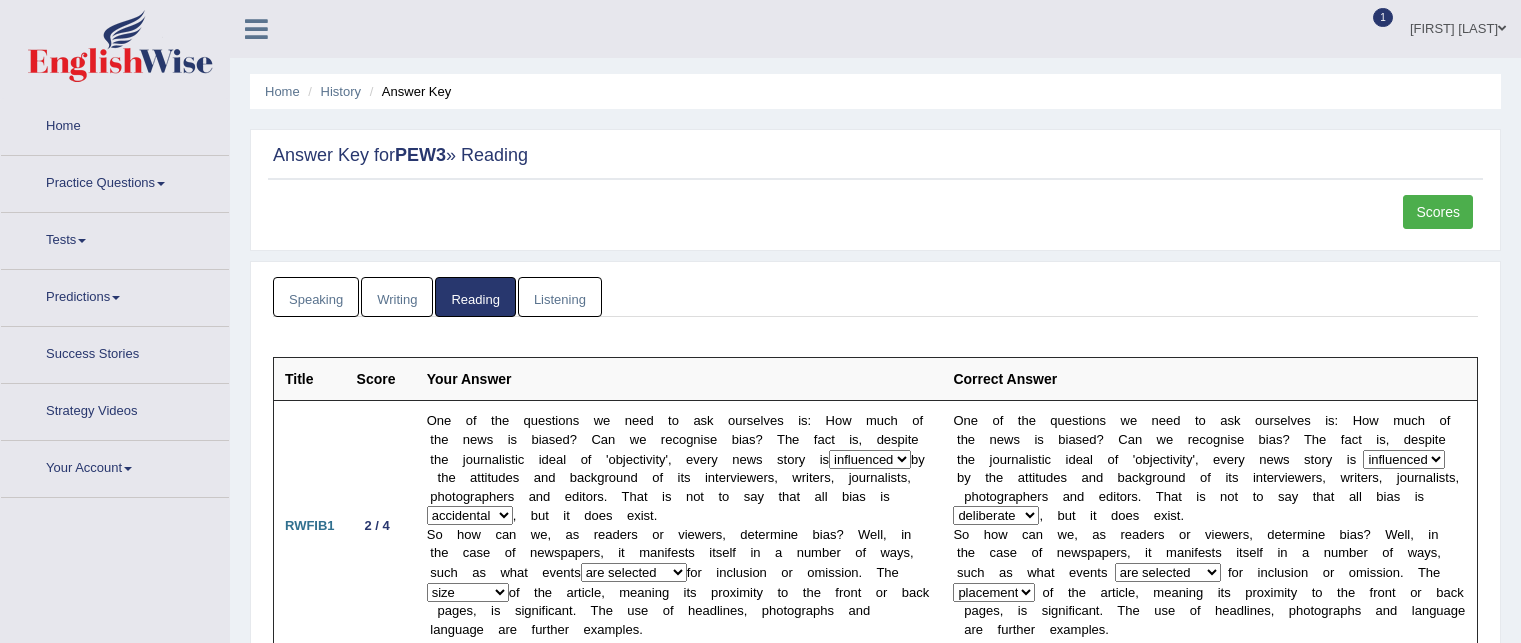 scroll, scrollTop: 0, scrollLeft: 0, axis: both 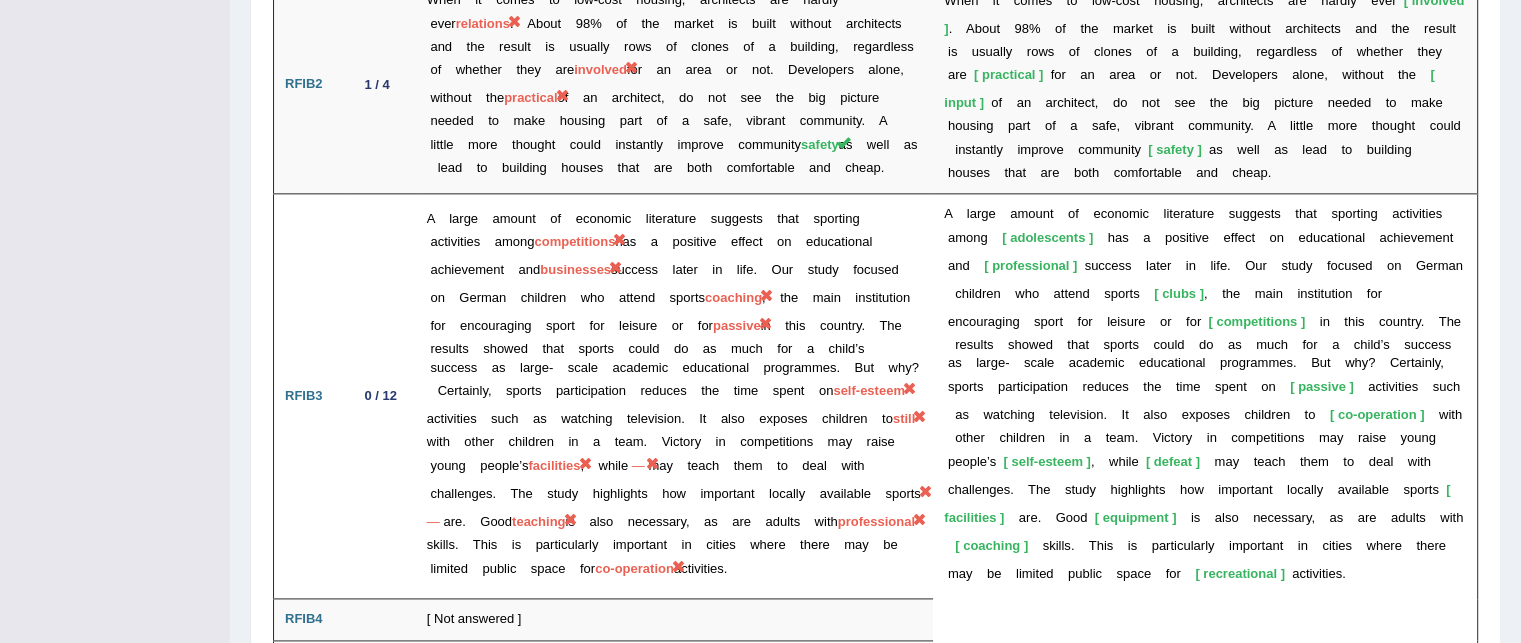 click on "Title Score Your Answer Correct Answer RWFIB1 2 / 4 One    of    the    questions    we    need    to    ask    ourselves    is:    How    much    of    the    news    is    biased?    Can    we    recognise    bias?    The    fact    is,    despite    the    journalistic    ideal    of    'objectivity',    every    news    story    is   influenced agreed judged fixed   by    the    attitudes    and    background    of    its    interviewers,    writers,    journalists,    photographers    and    editors.    That    is    not    to    say    that    all    bias    is     considered accidental deliberate balanced ,    but    it    does    exist. being selected are selected selected have selected   for    inclusion    or    omission.    The     placement space area size O n e       o f       t h e       q u e s t i o n s       w e       n e e d       t o       a s k o" at bounding box center (875, -747) 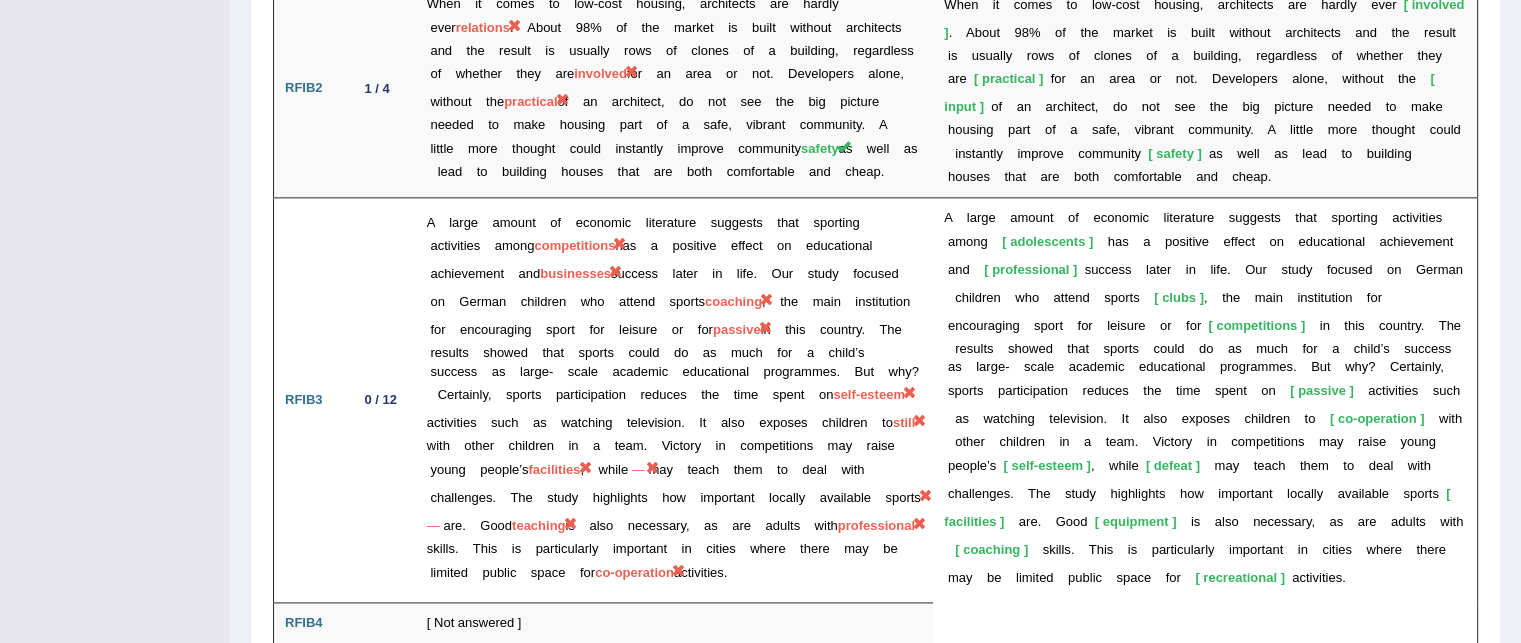 scroll, scrollTop: 2527, scrollLeft: 0, axis: vertical 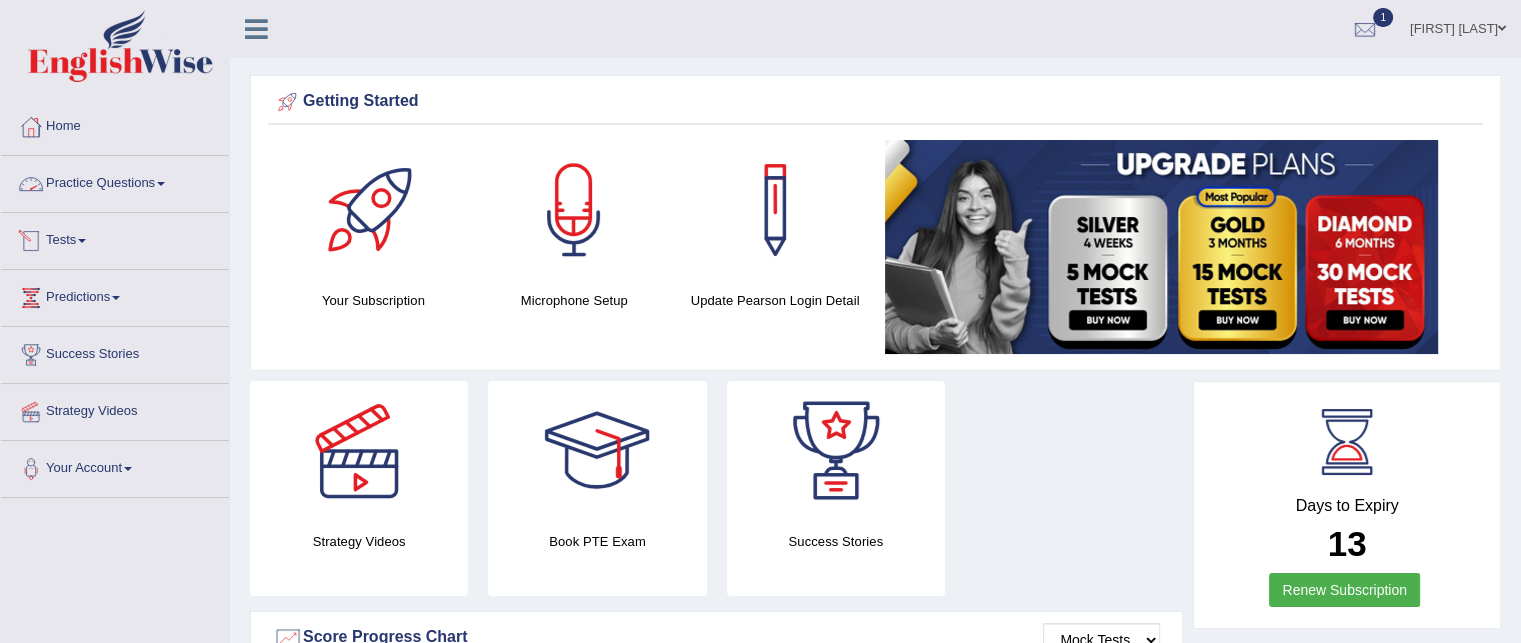 click on "Tests" at bounding box center (115, 238) 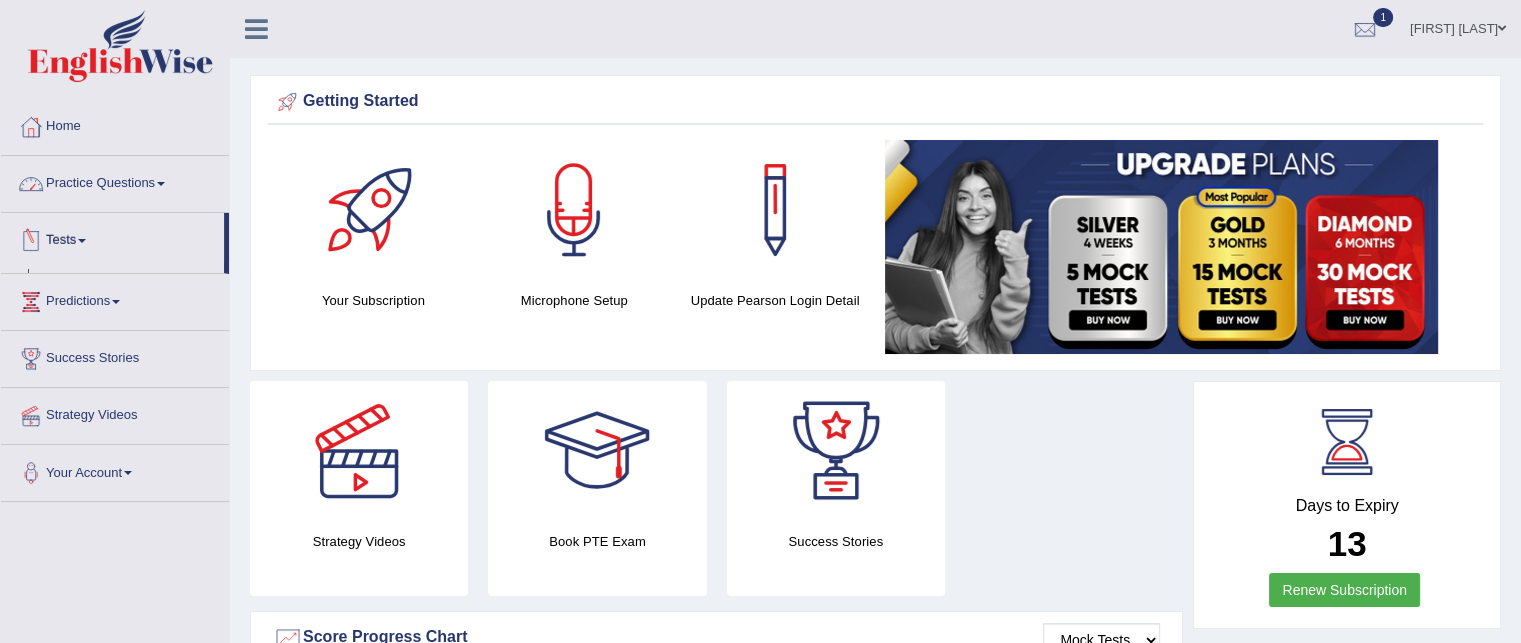 click on "Tests" at bounding box center [112, 238] 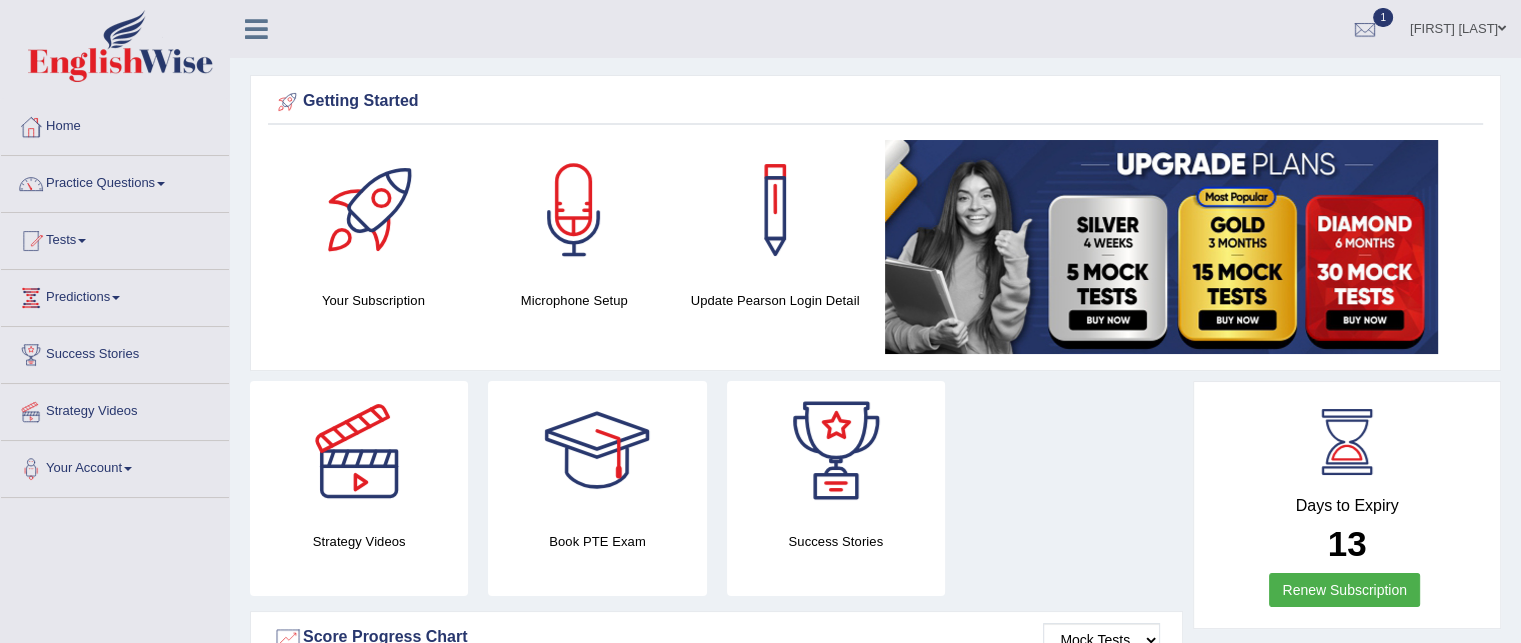 click on "Tests" at bounding box center (115, 238) 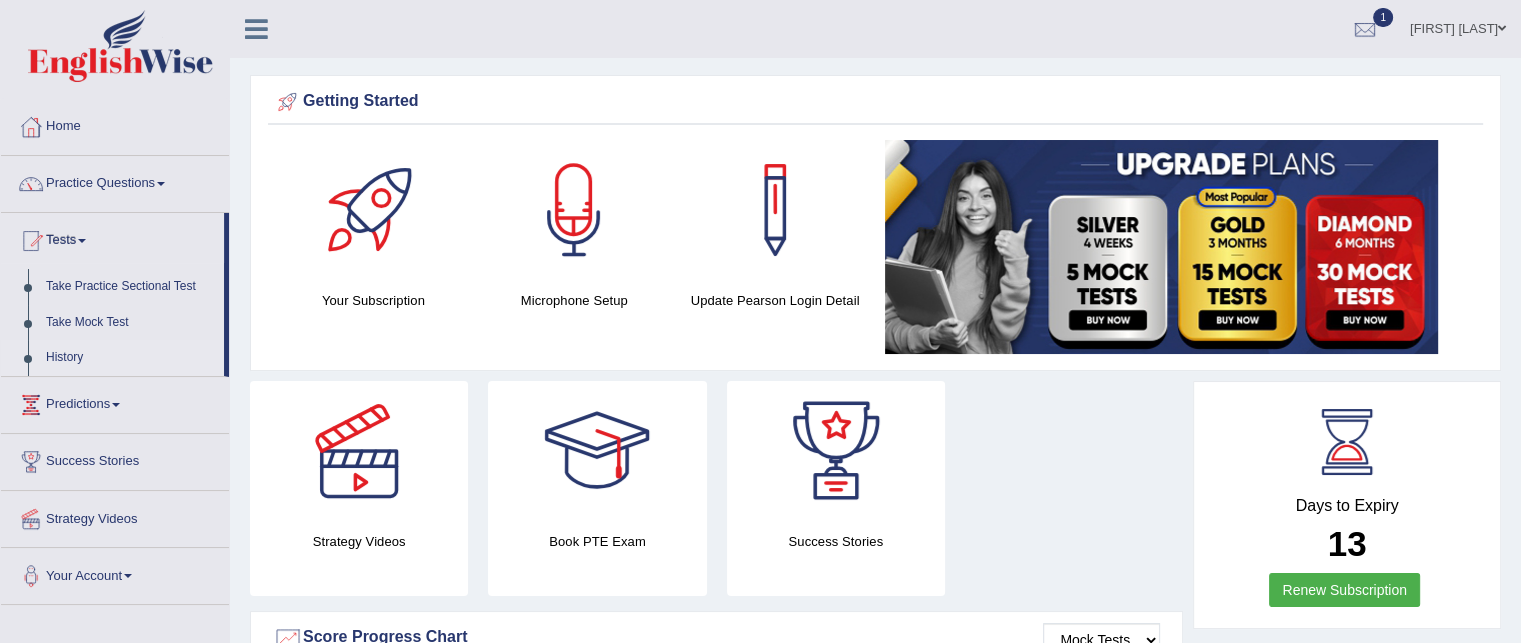 click on "History" at bounding box center [130, 358] 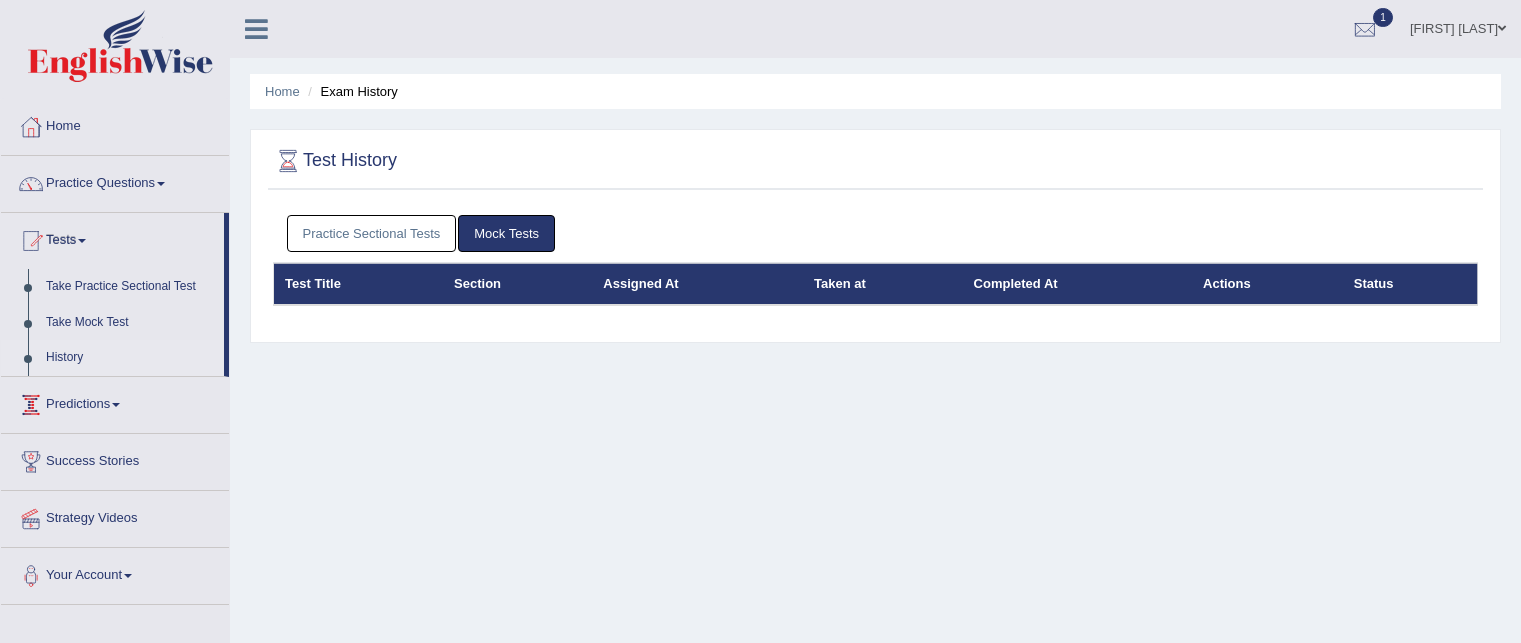 scroll, scrollTop: 0, scrollLeft: 0, axis: both 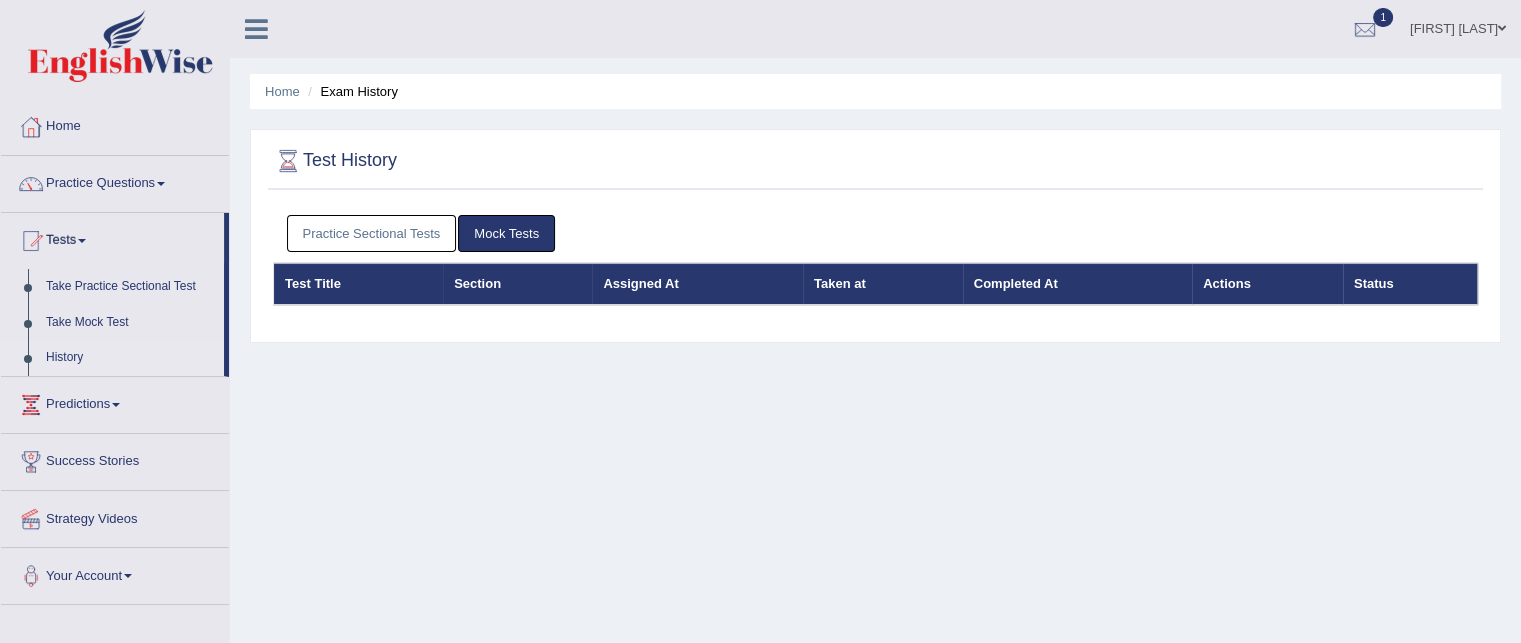 click on "Practice Sectional Tests" at bounding box center (372, 233) 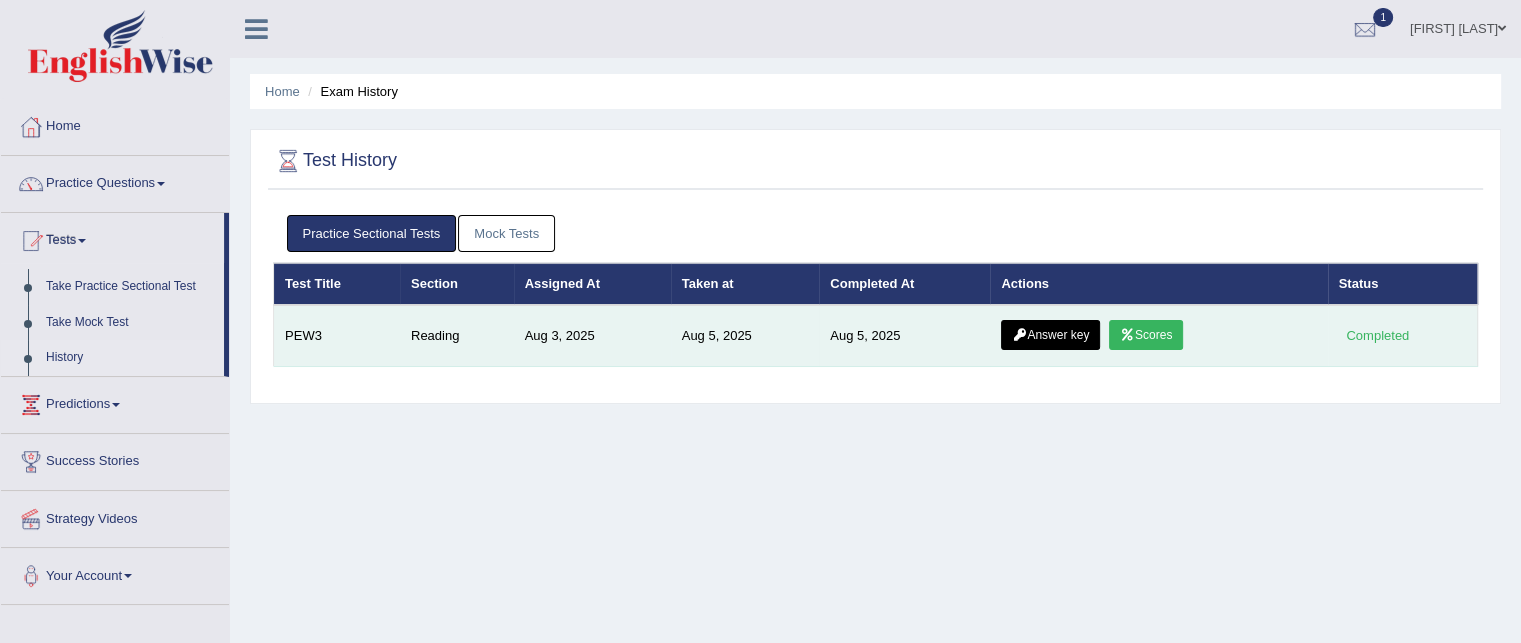 click on "Scores" at bounding box center [1146, 335] 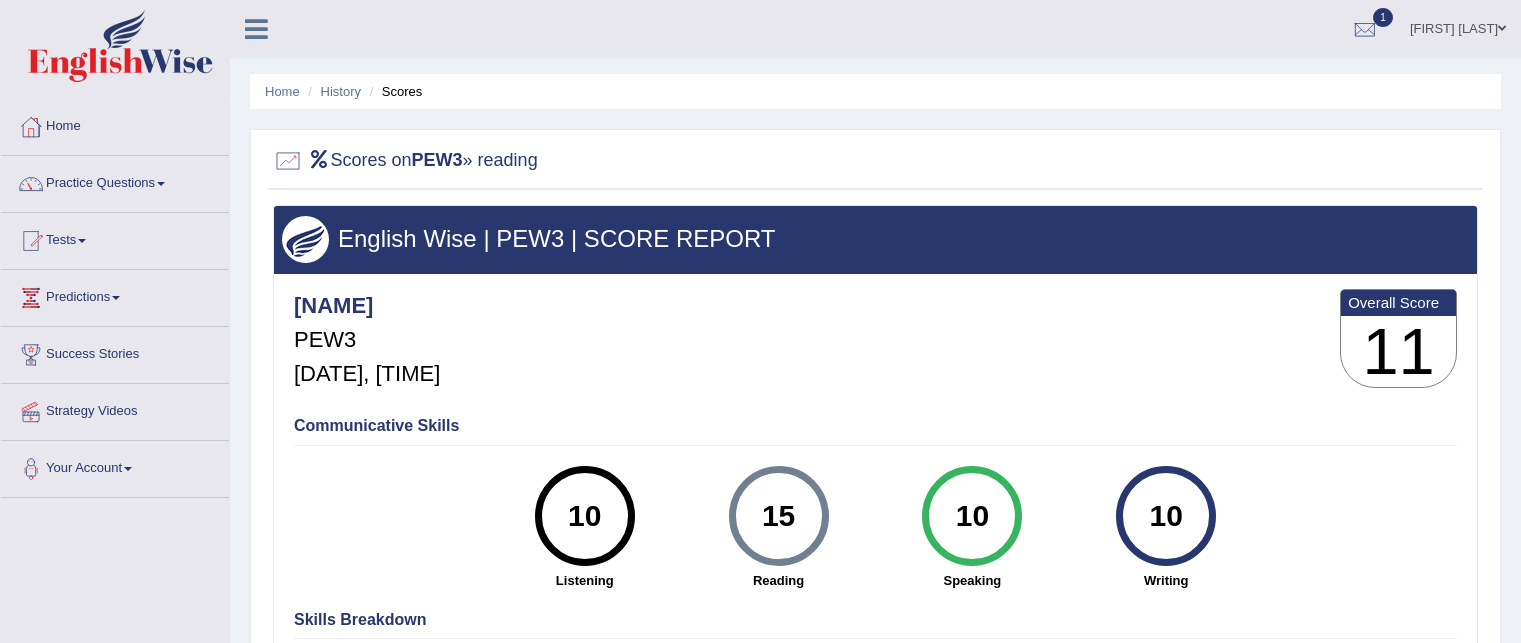scroll, scrollTop: 0, scrollLeft: 0, axis: both 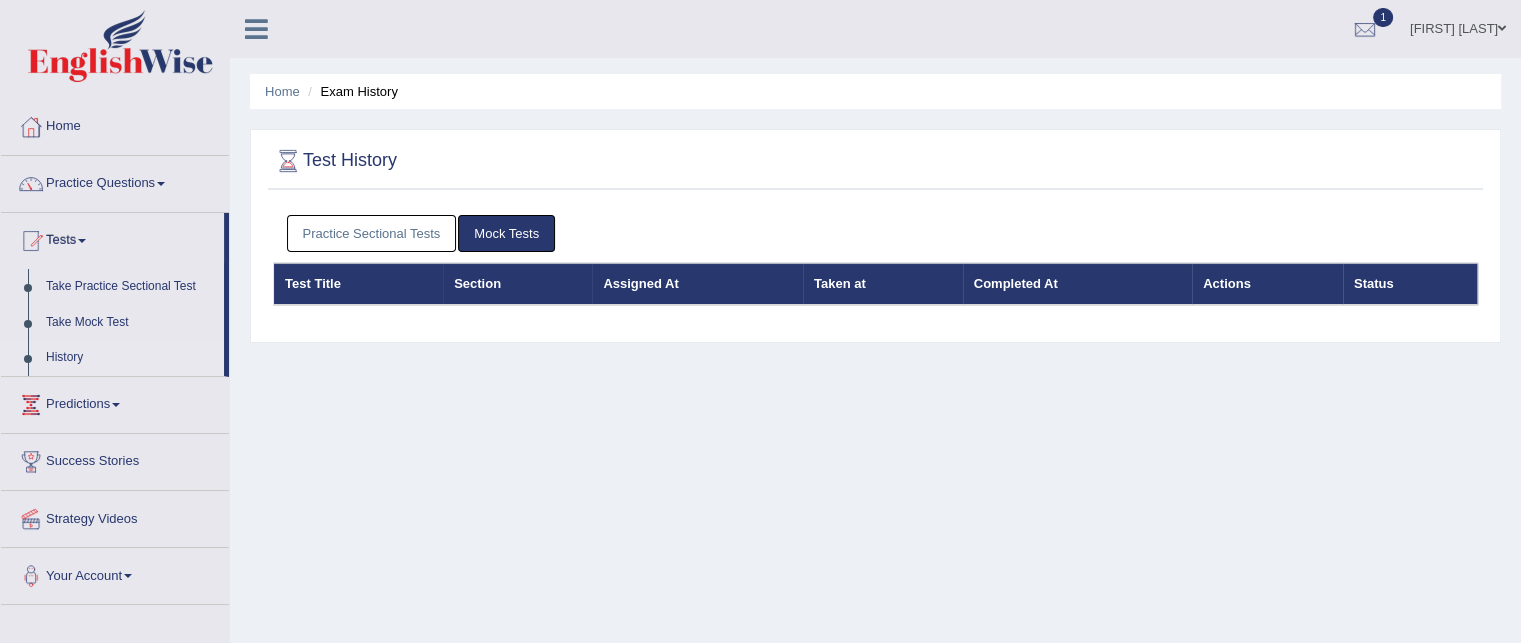 click on "Practice Sectional Tests" at bounding box center (372, 233) 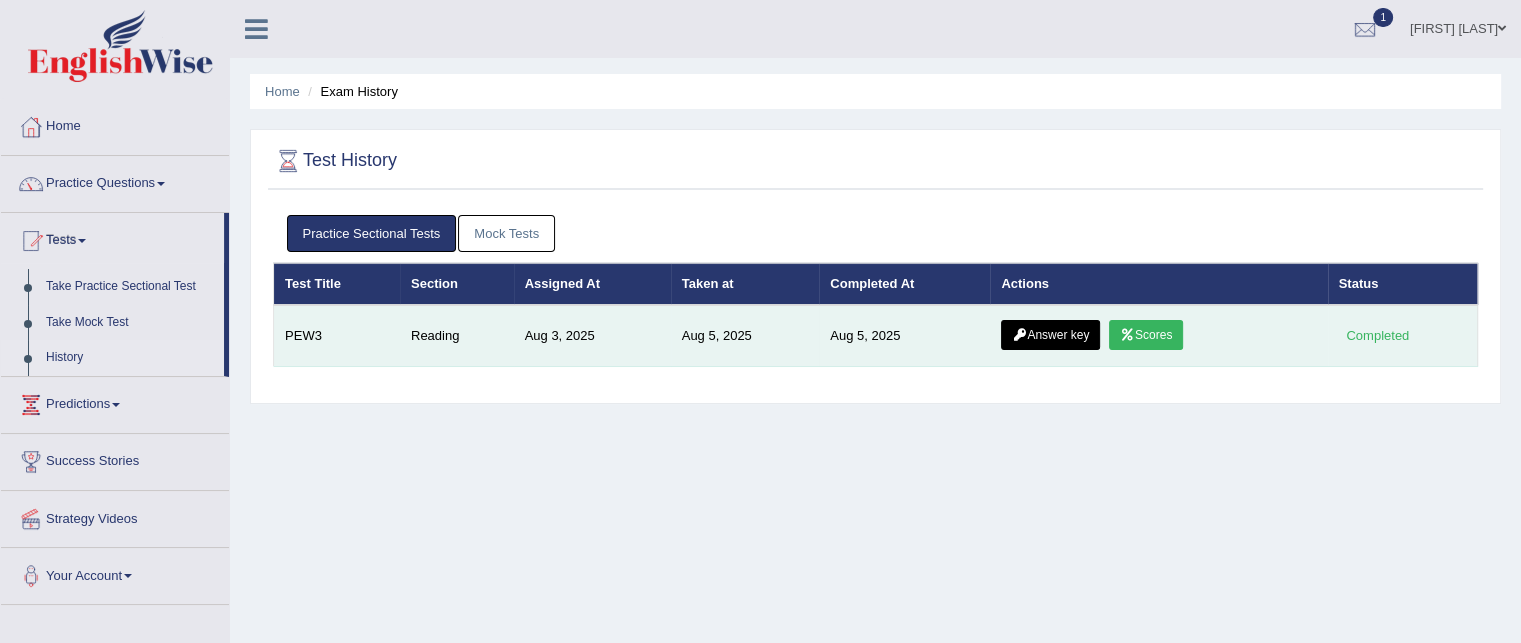 click on "Answer key" at bounding box center (1050, 335) 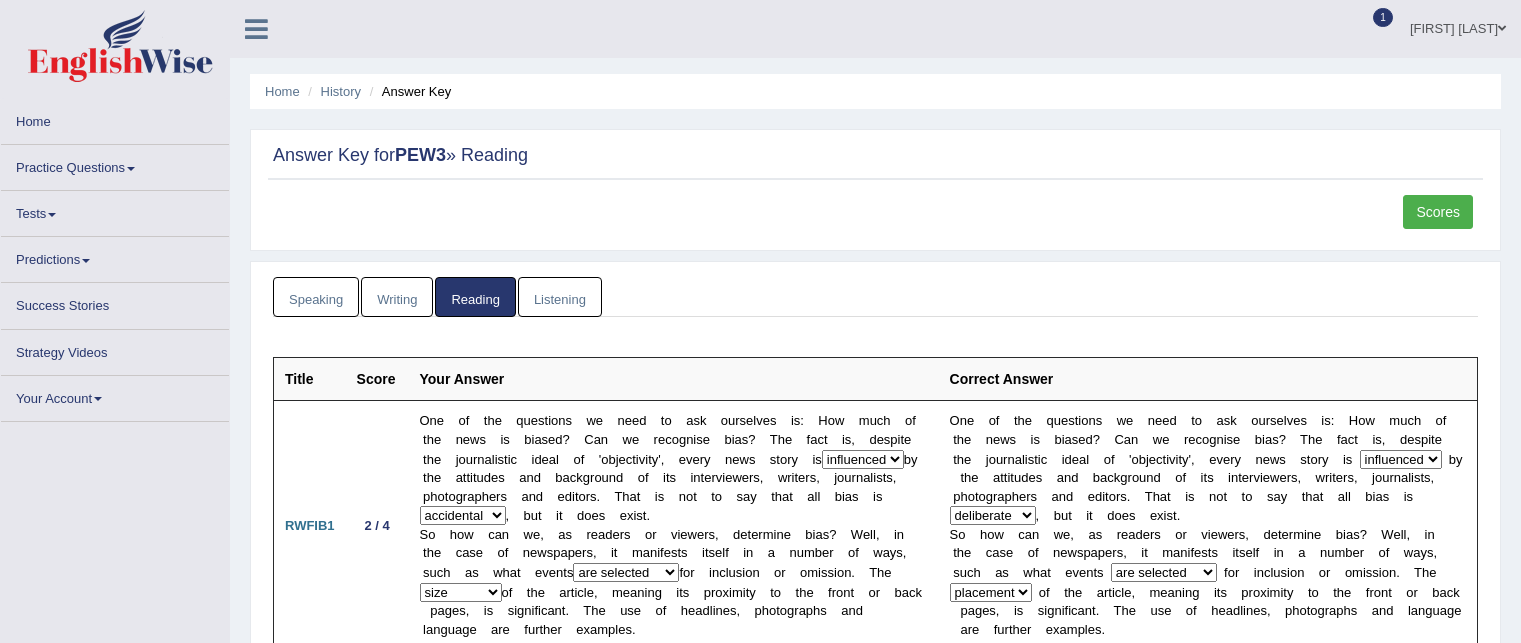 scroll, scrollTop: 0, scrollLeft: 0, axis: both 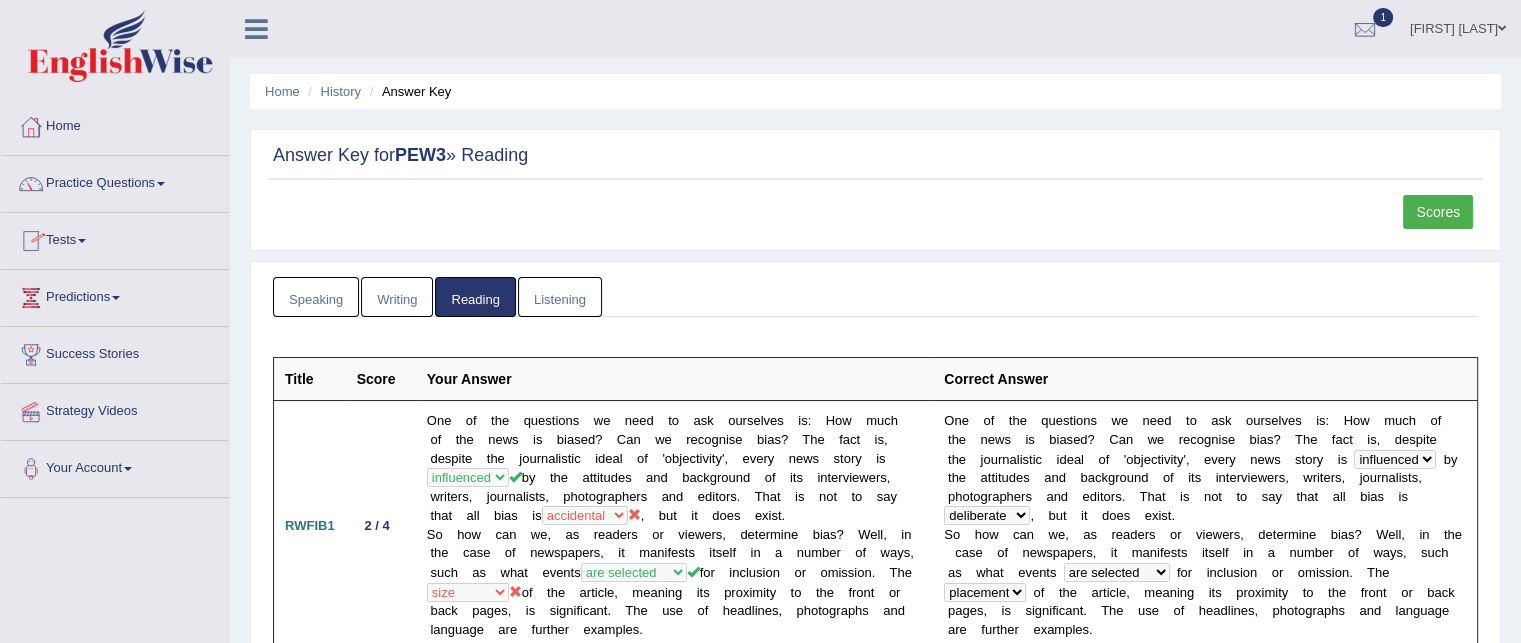 click on "Tests" at bounding box center [115, 238] 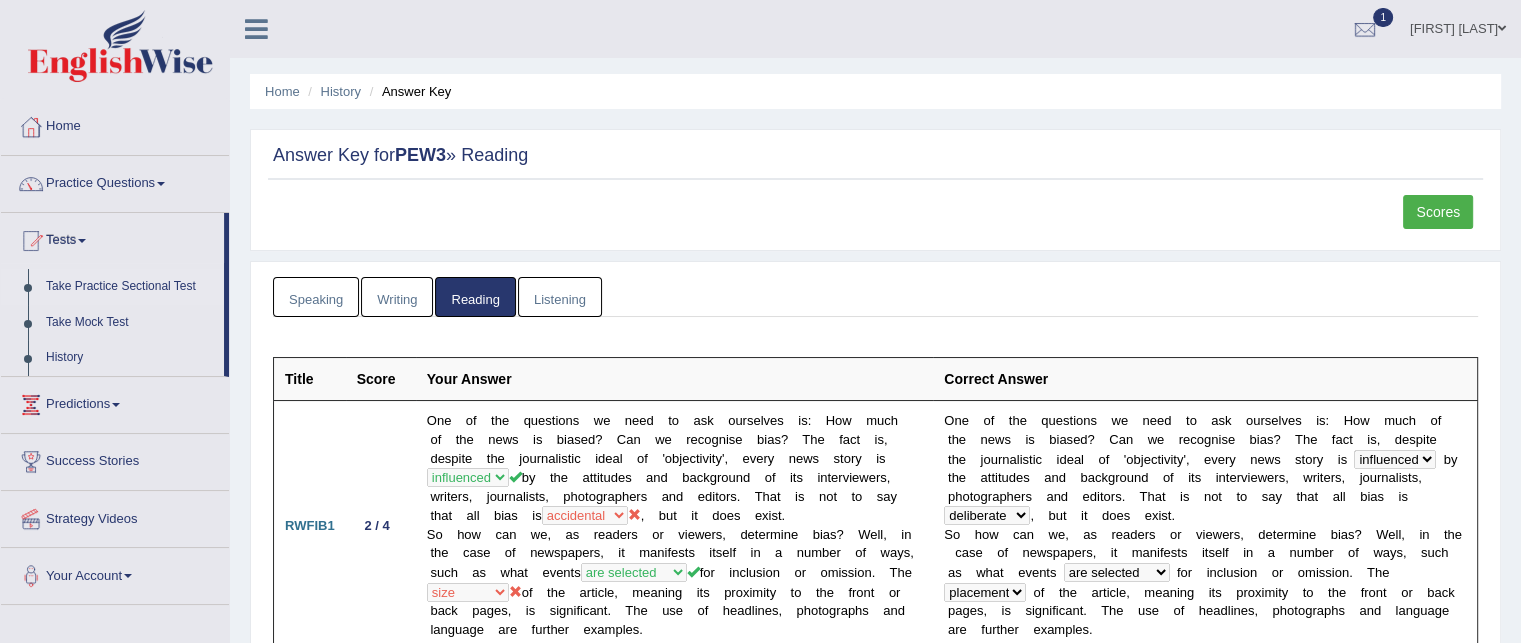 click on "Take Practice Sectional Test" at bounding box center (130, 287) 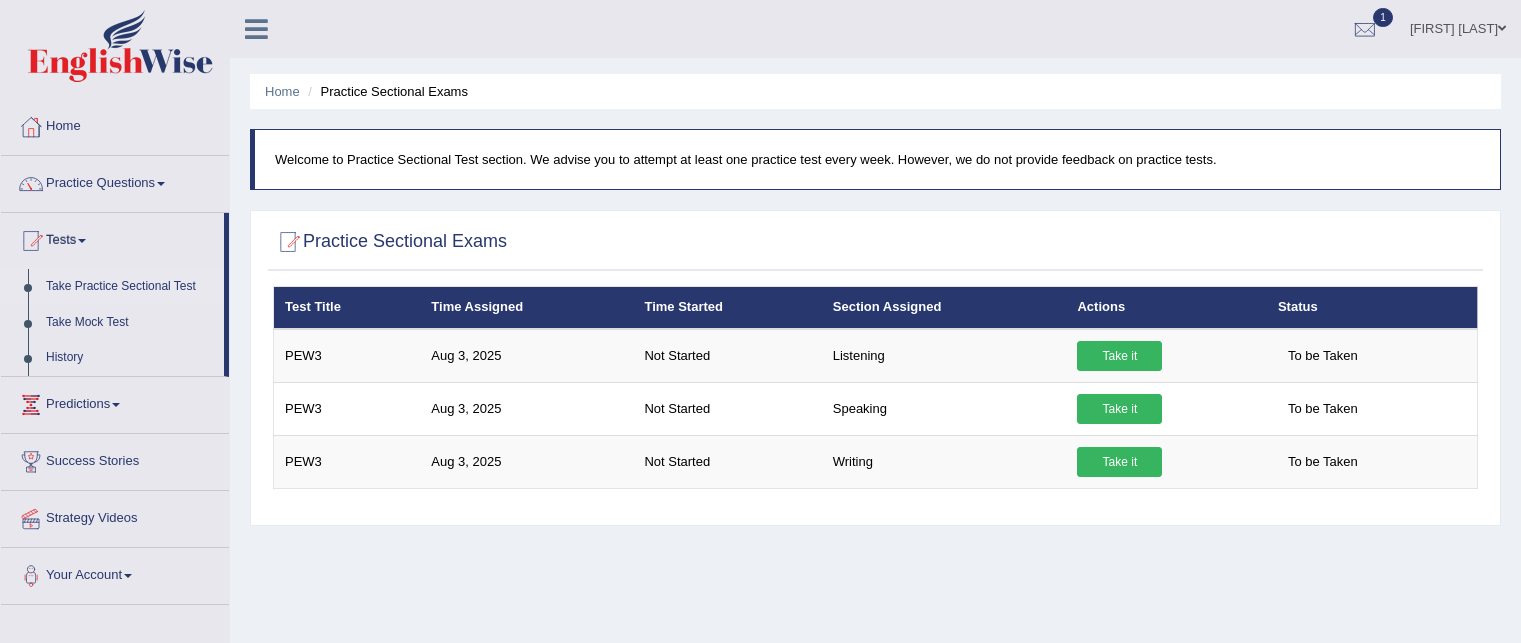 scroll, scrollTop: 0, scrollLeft: 0, axis: both 